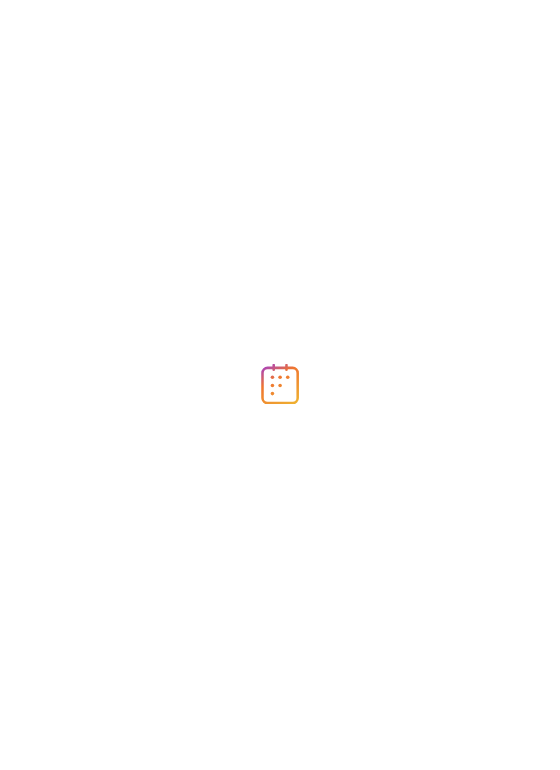scroll, scrollTop: 0, scrollLeft: 0, axis: both 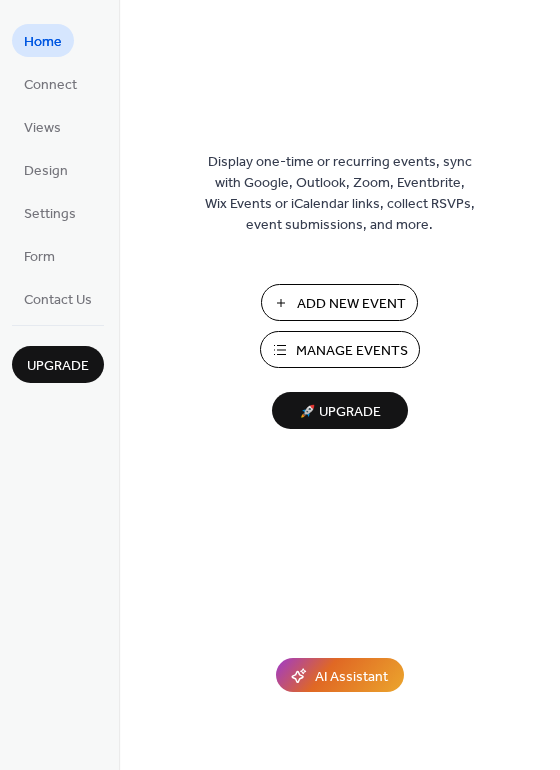 click on "Add New Event" at bounding box center (351, 304) 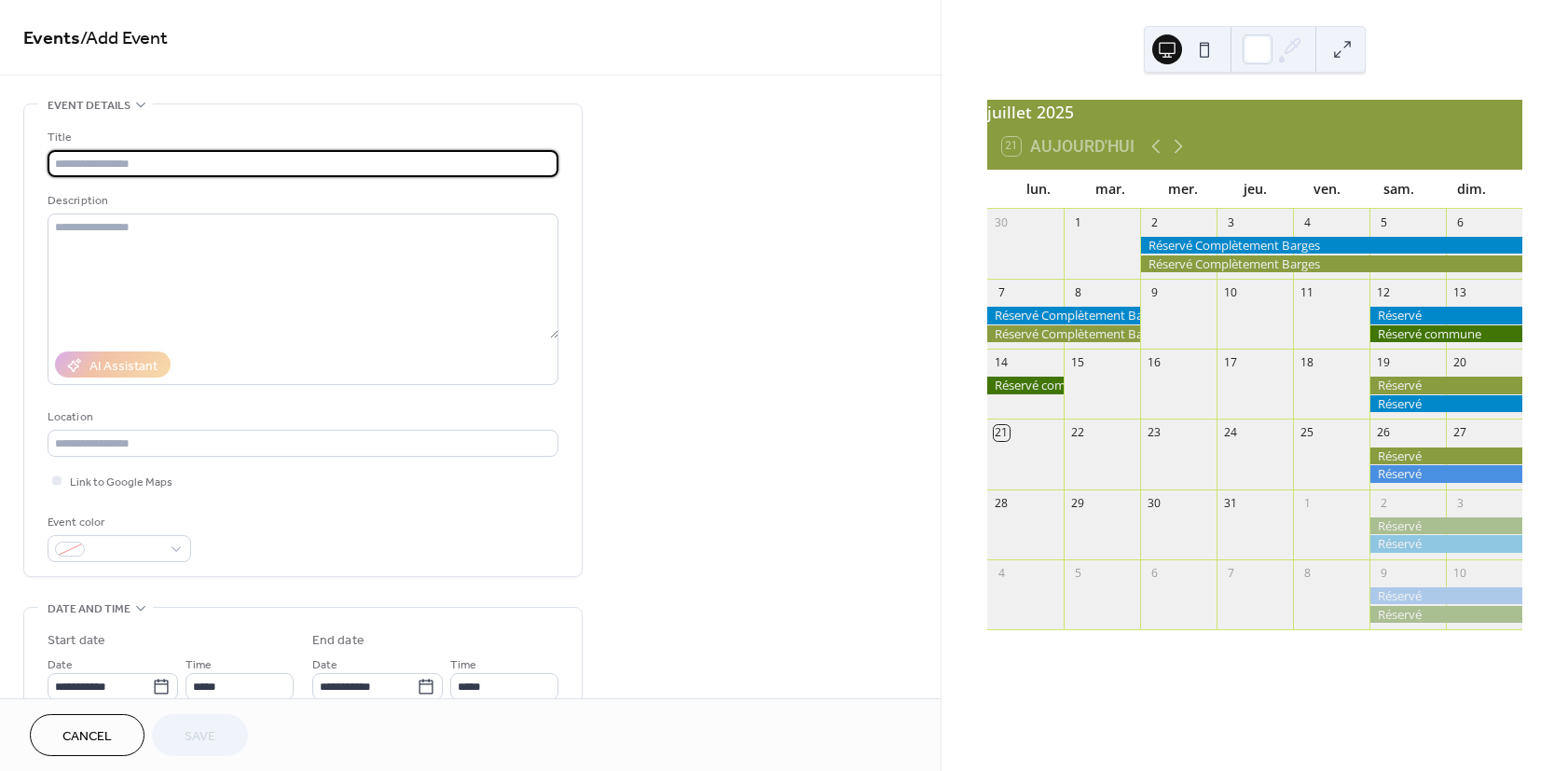scroll, scrollTop: 0, scrollLeft: 0, axis: both 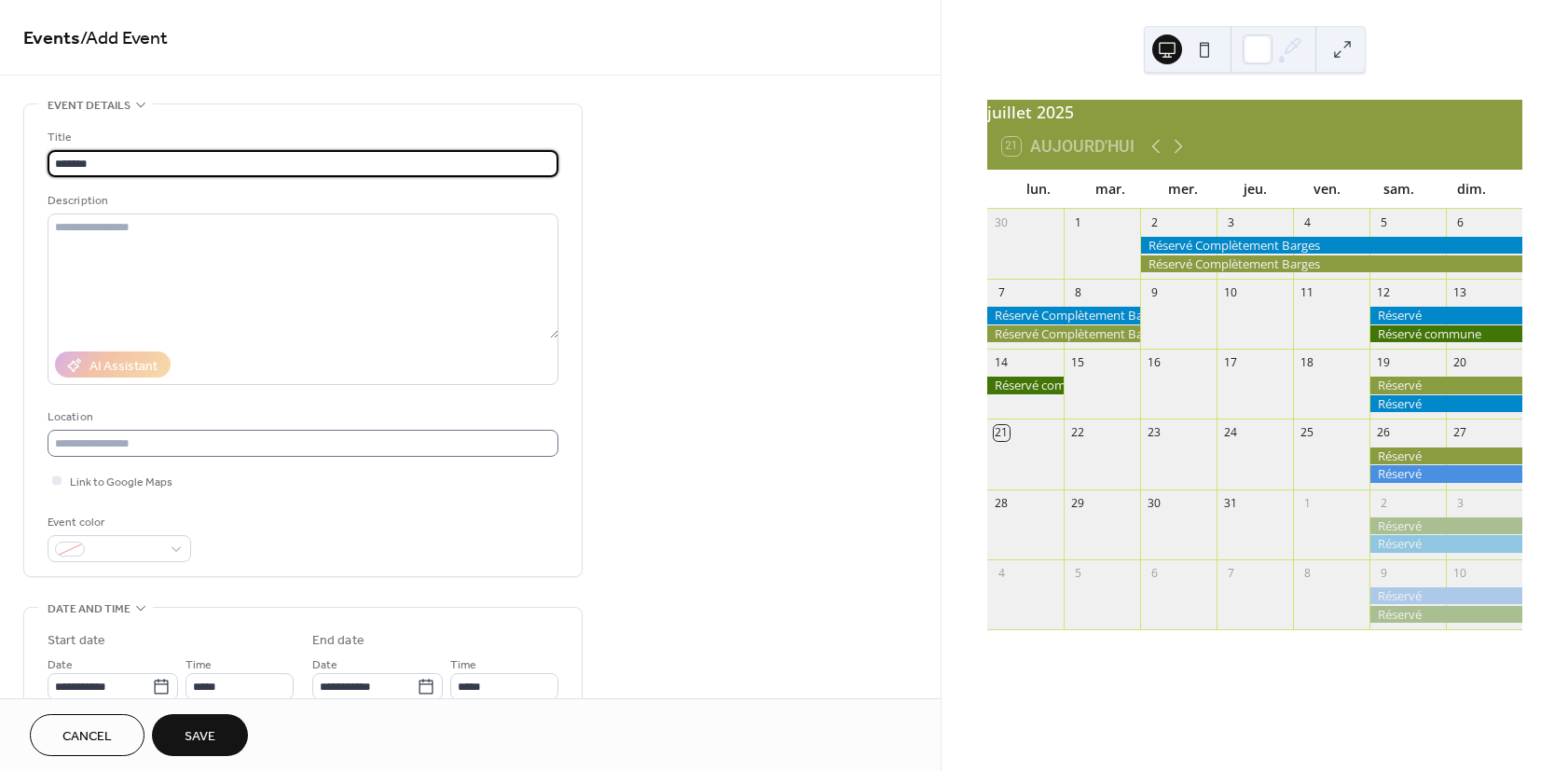 type on "*******" 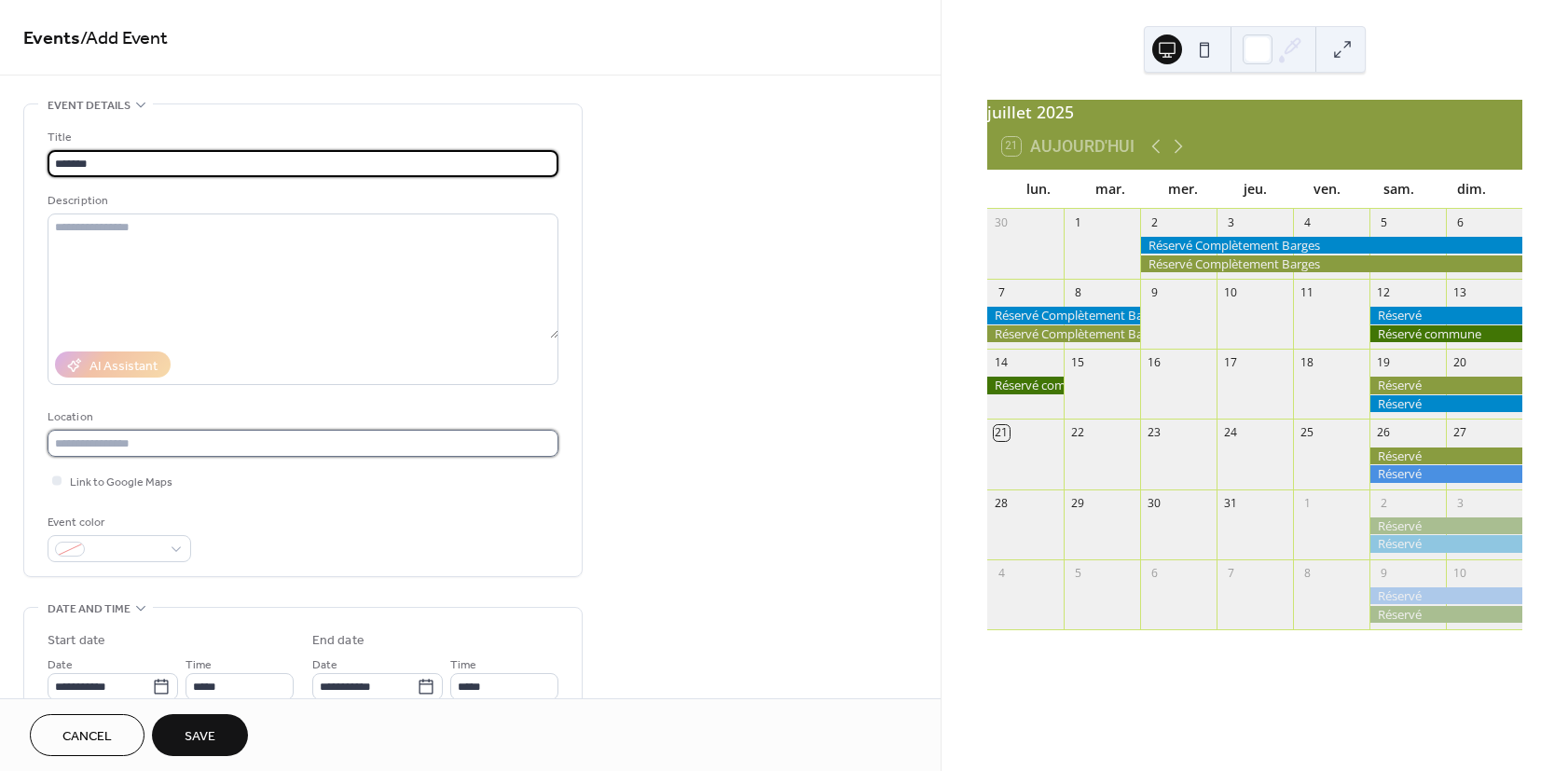 click at bounding box center (303, 443) 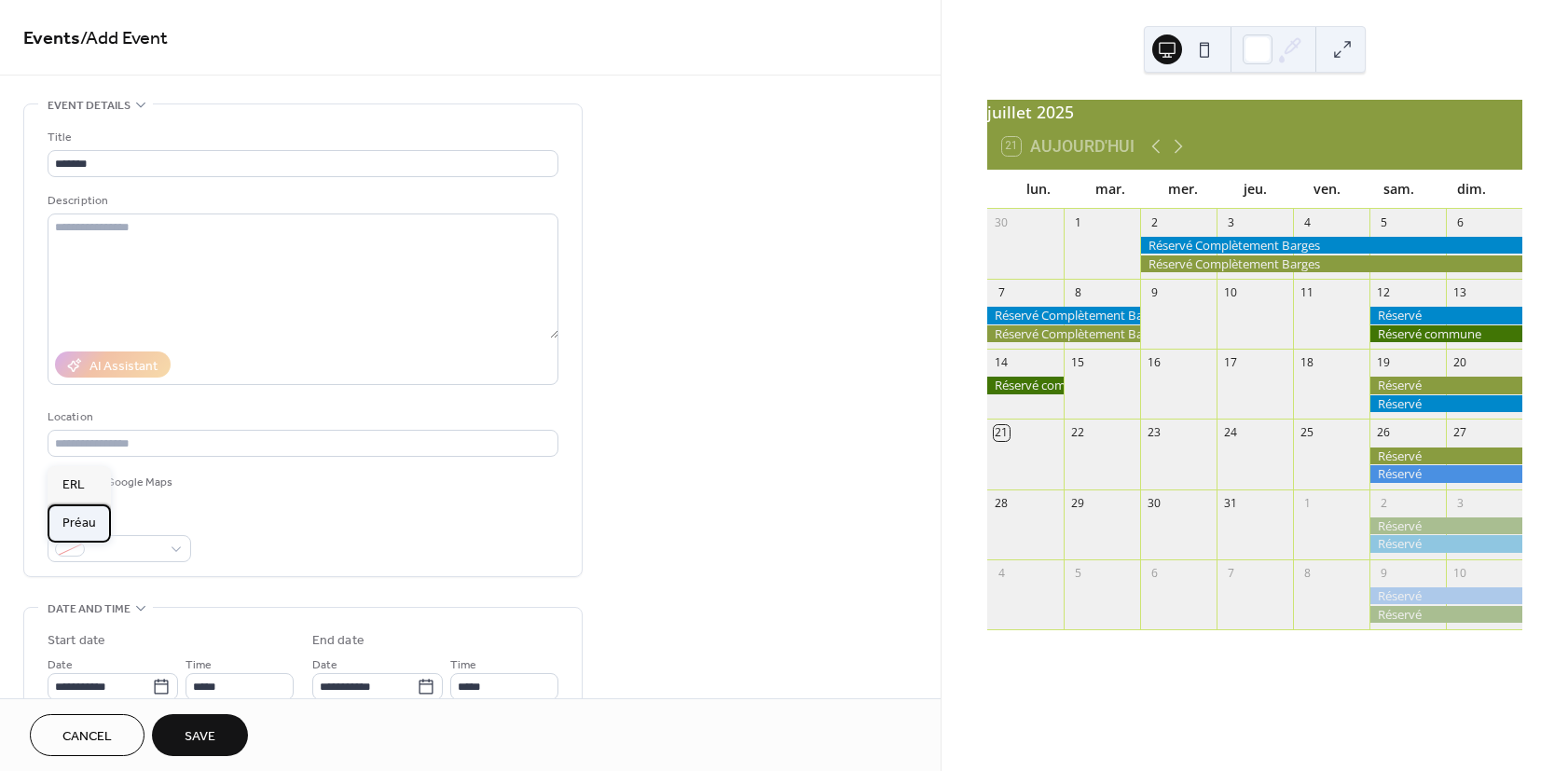 click on "Préau" at bounding box center [79, 523] 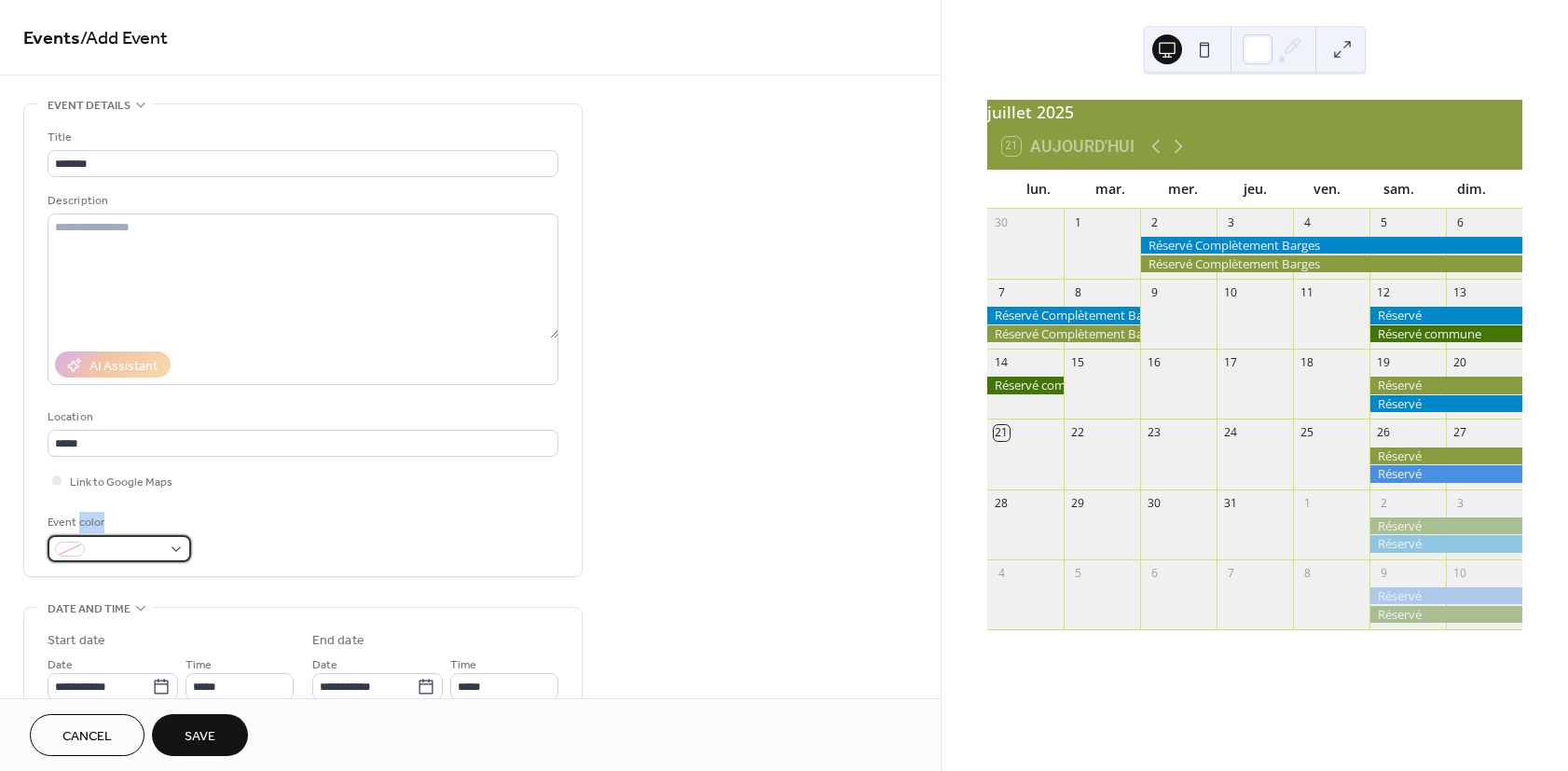 click at bounding box center (127, 550) 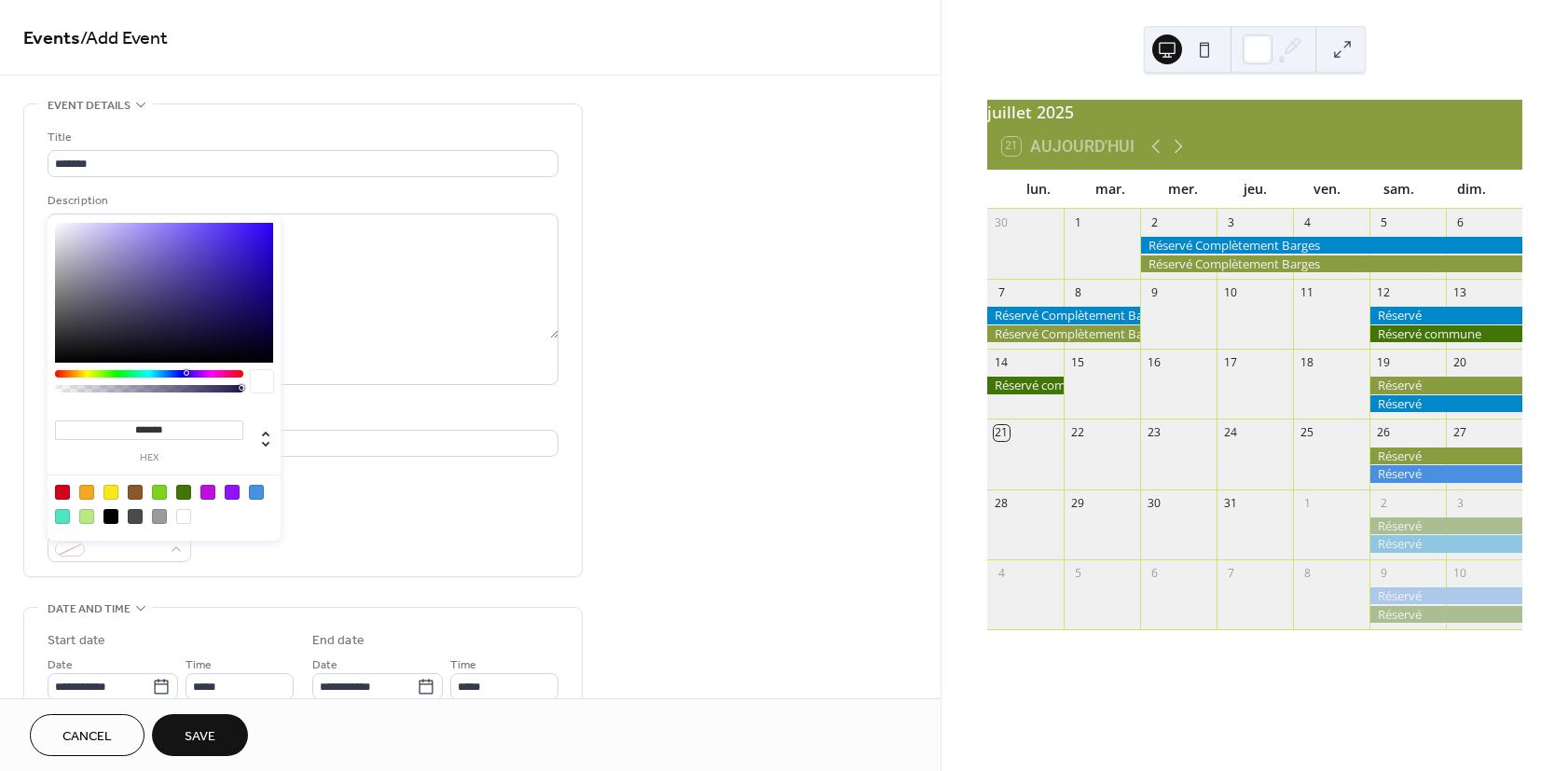 click at bounding box center [184, 492] 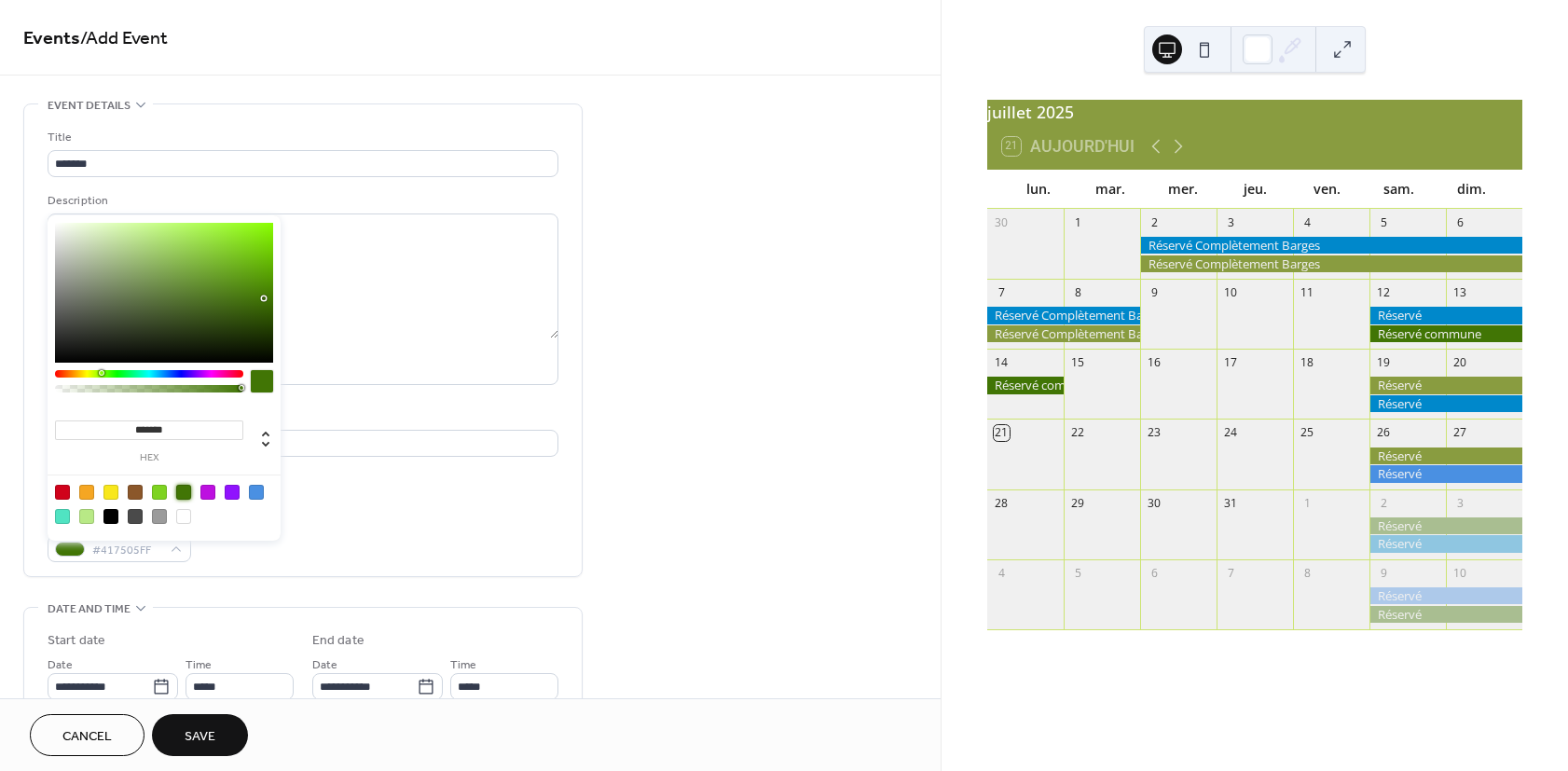 scroll, scrollTop: 56, scrollLeft: 0, axis: vertical 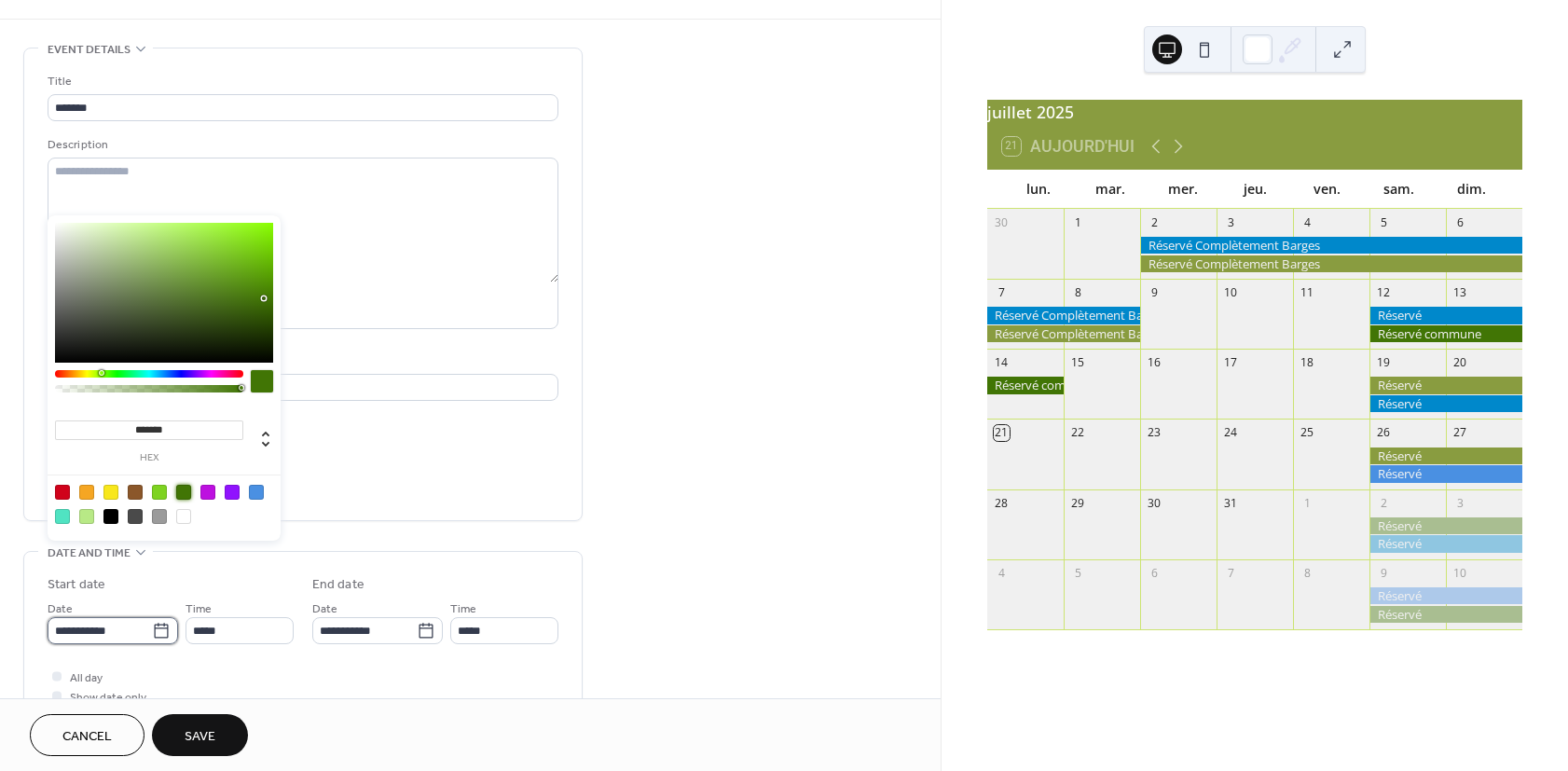 click on "**********" at bounding box center [100, 630] 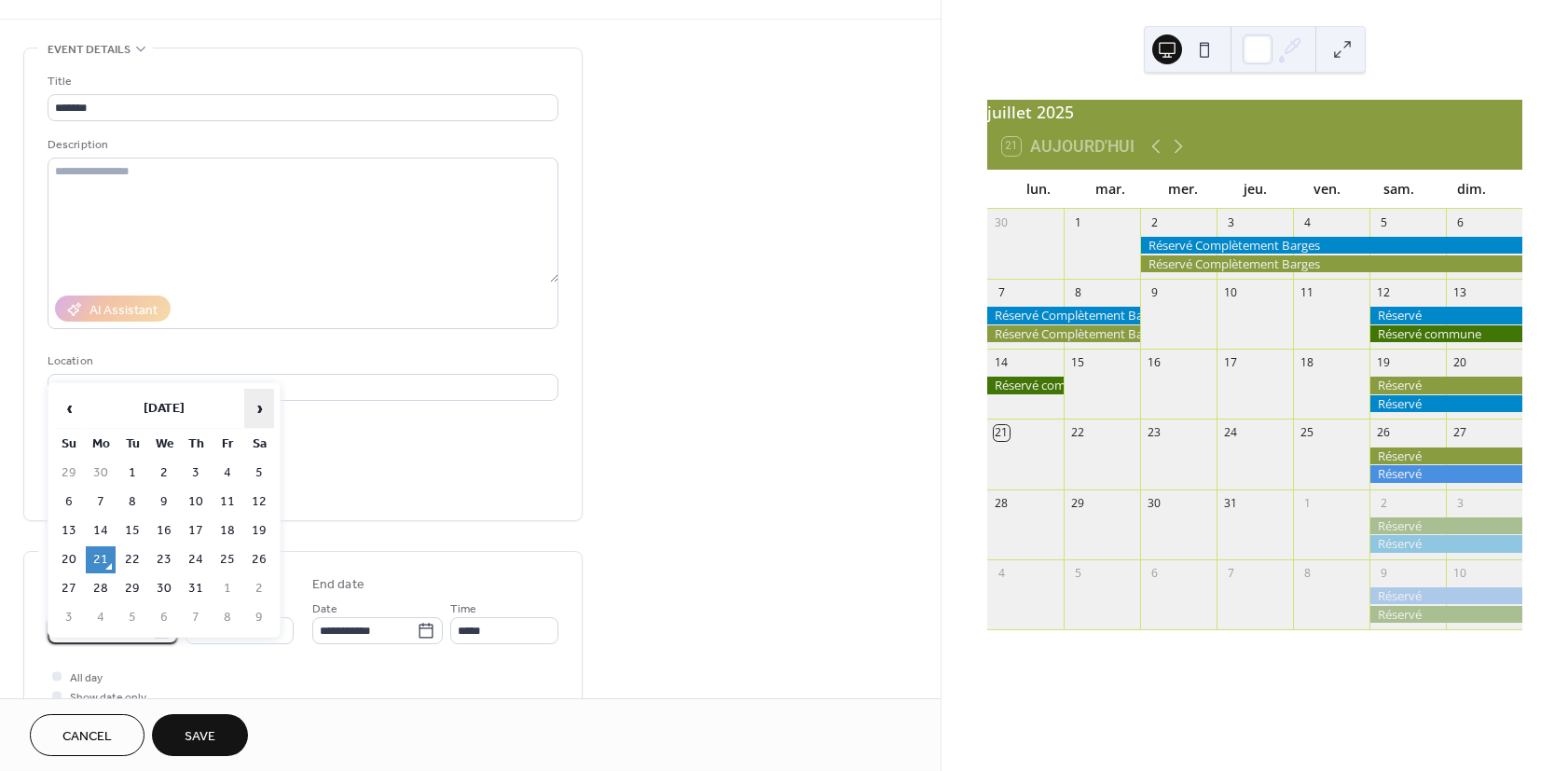 click on "›" at bounding box center [259, 408] 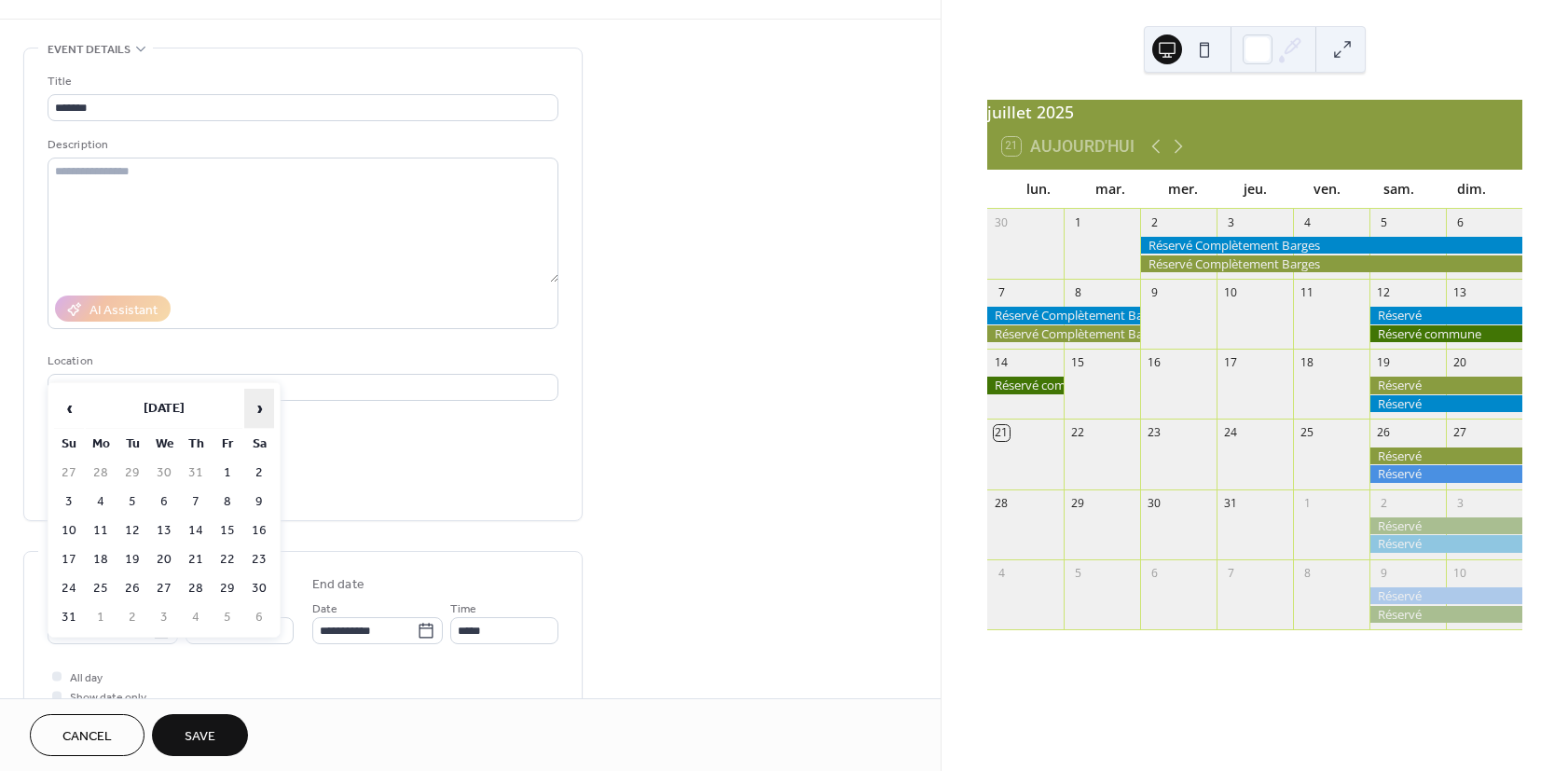 click on "›" at bounding box center (259, 408) 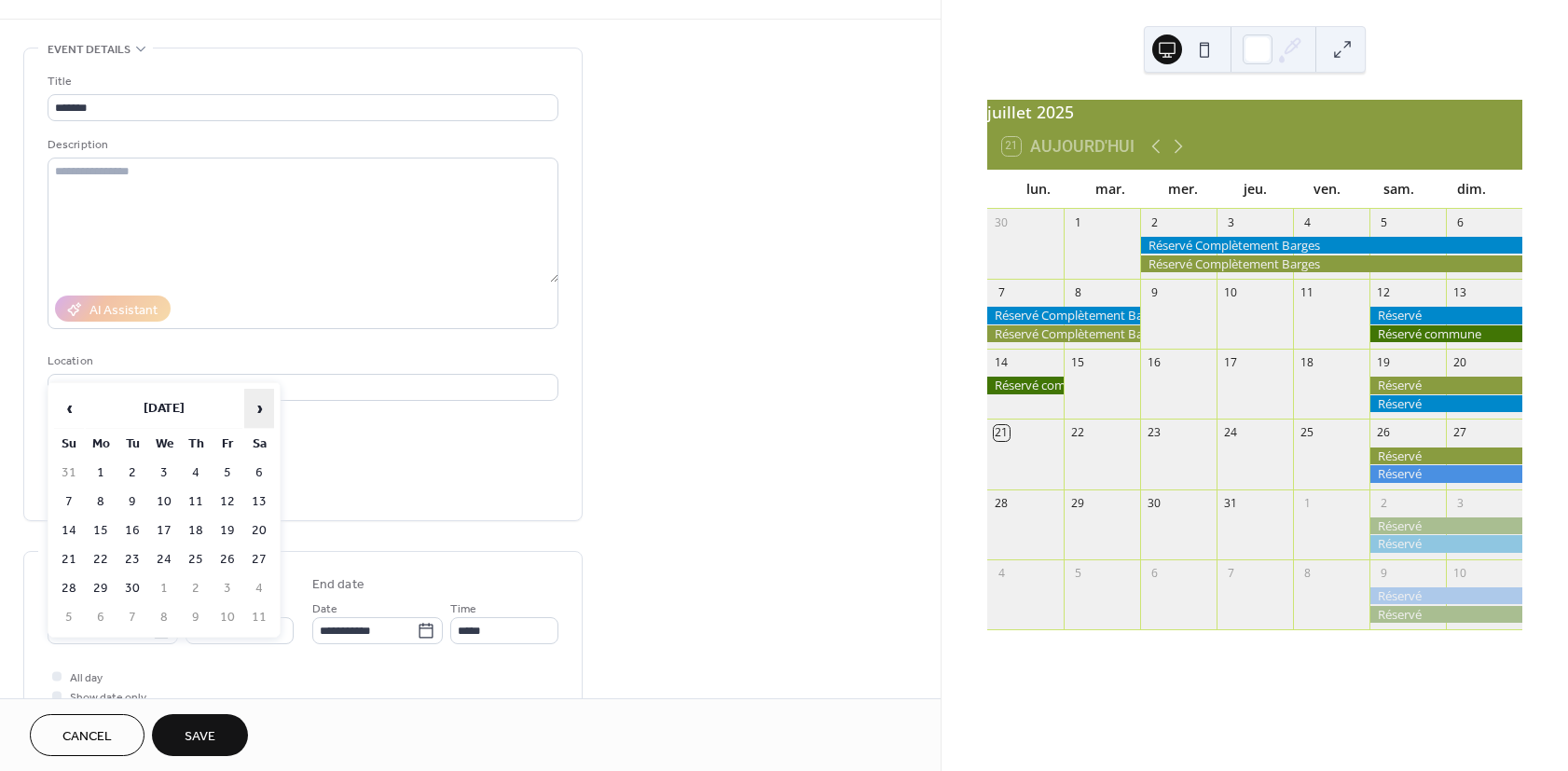 click on "›" at bounding box center (259, 408) 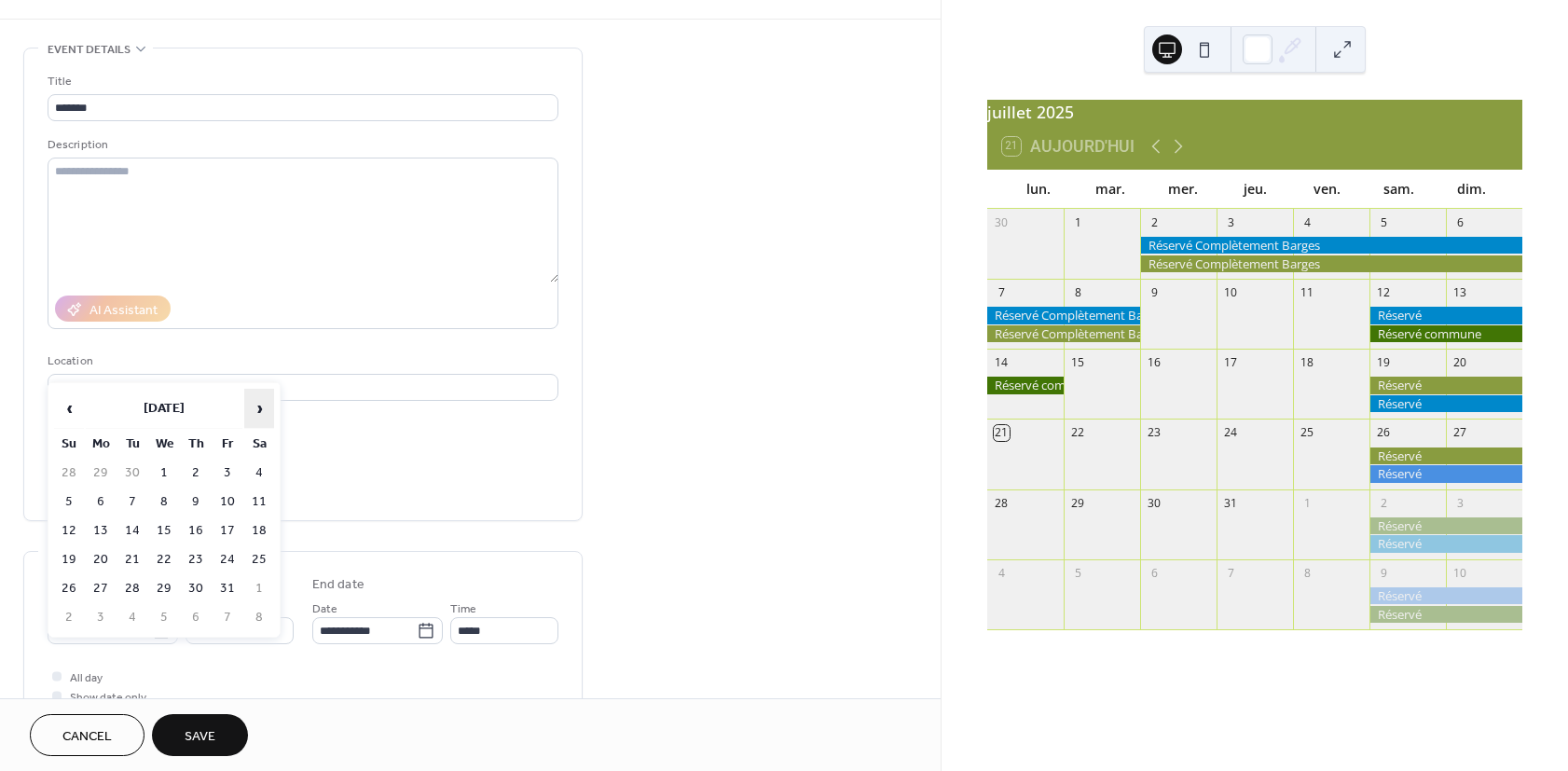 click on "›" at bounding box center (259, 408) 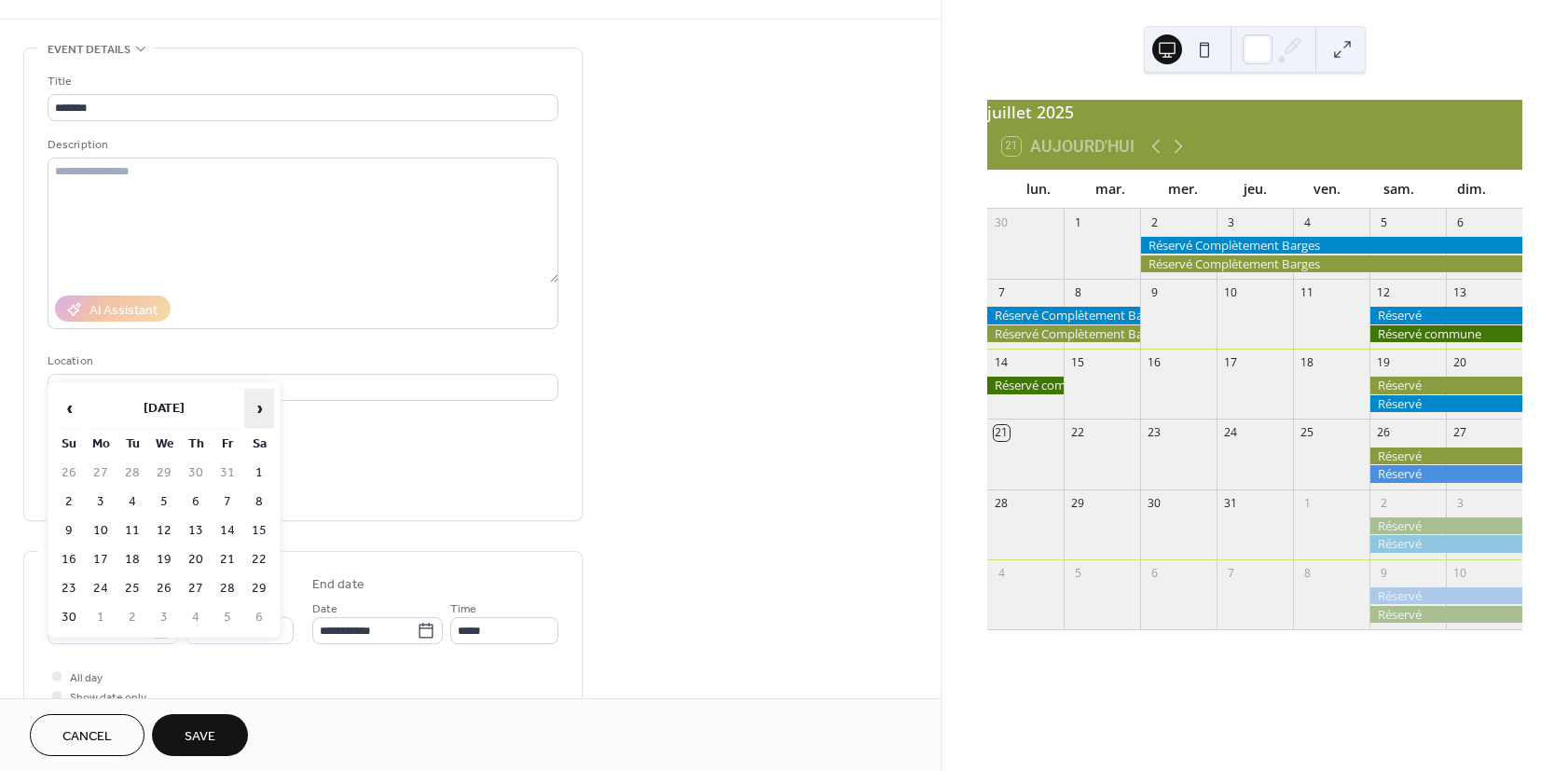 click on "›" at bounding box center [259, 408] 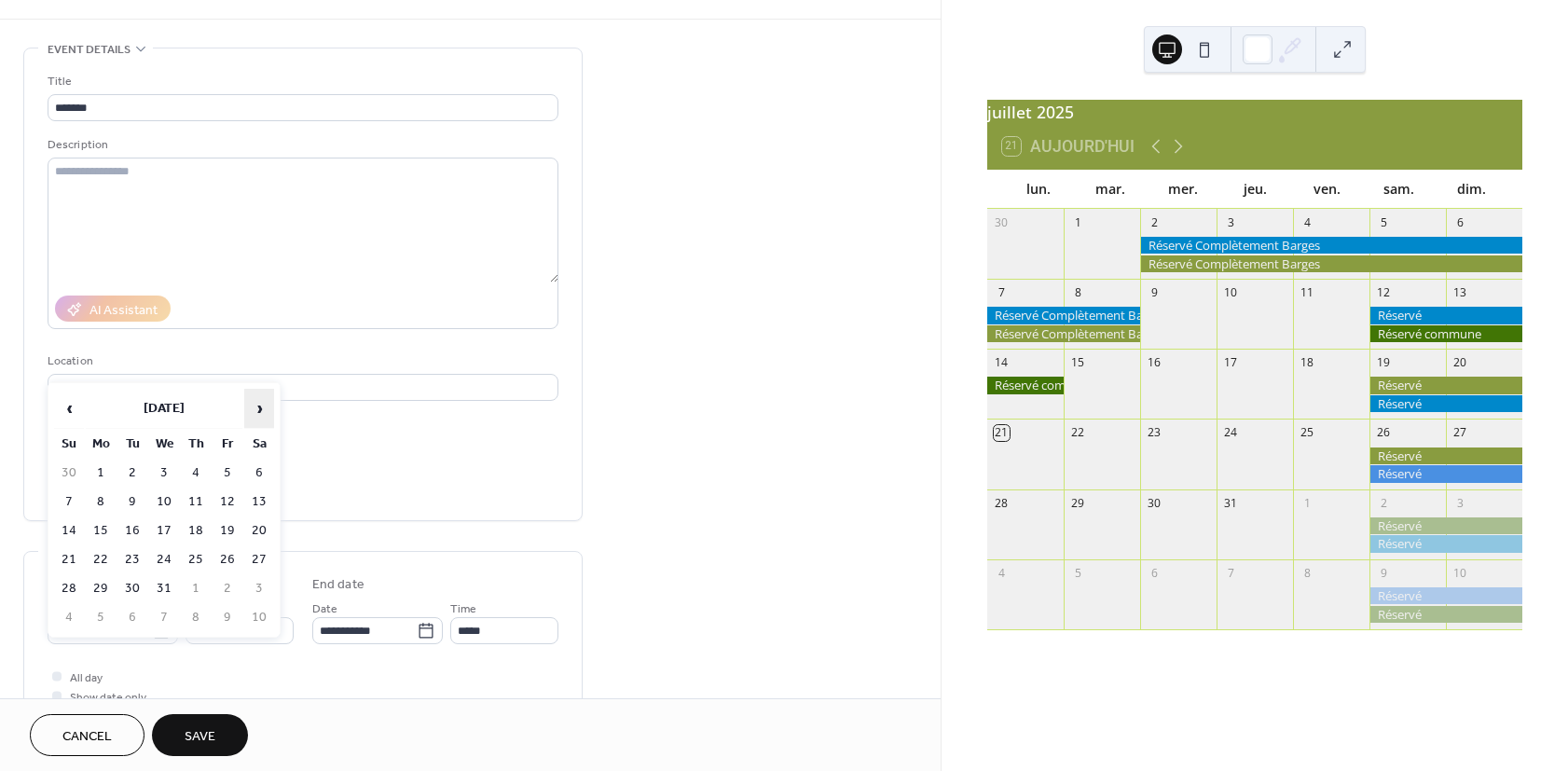 click on "›" at bounding box center (259, 408) 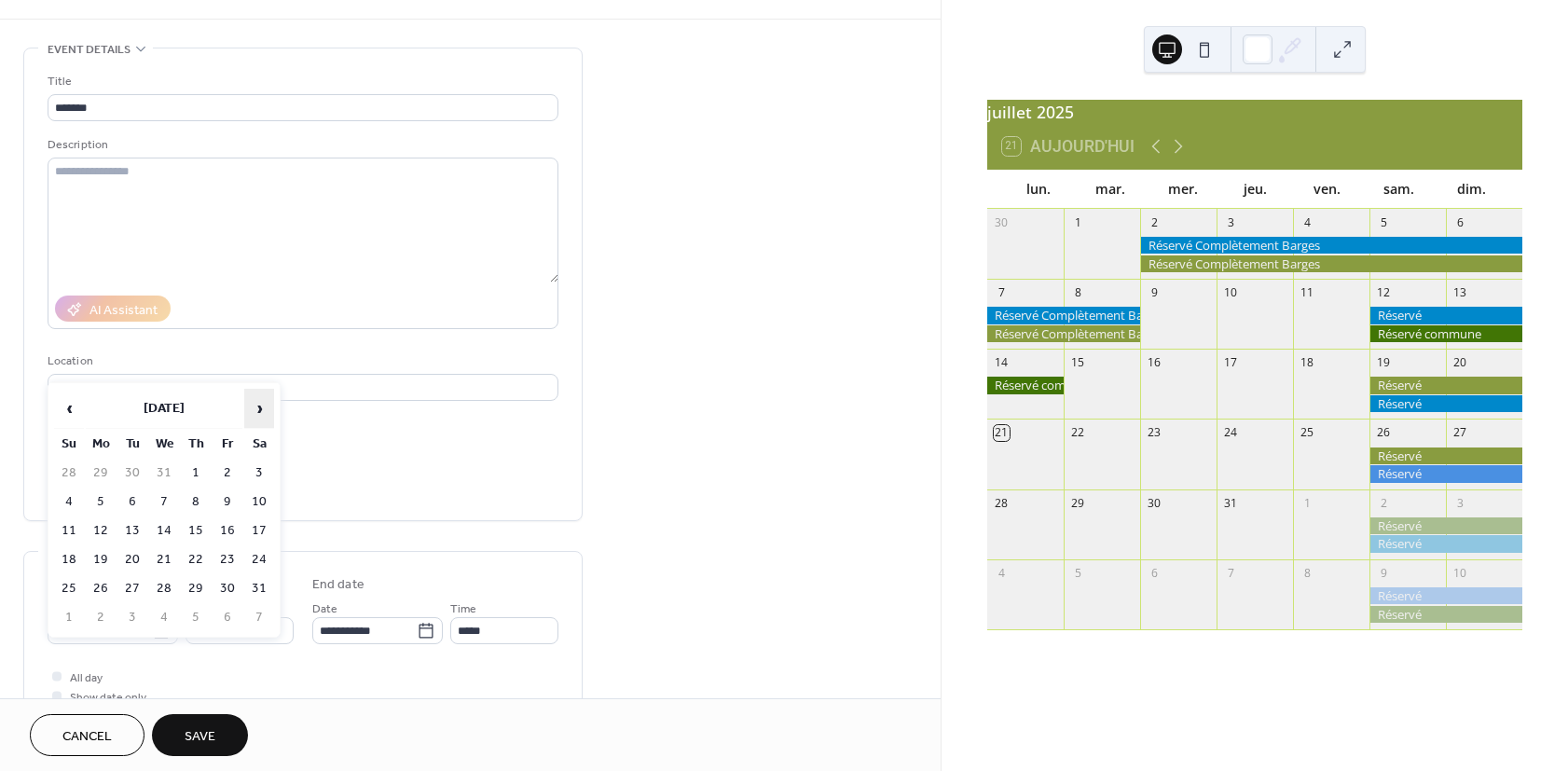 click on "›" at bounding box center [259, 408] 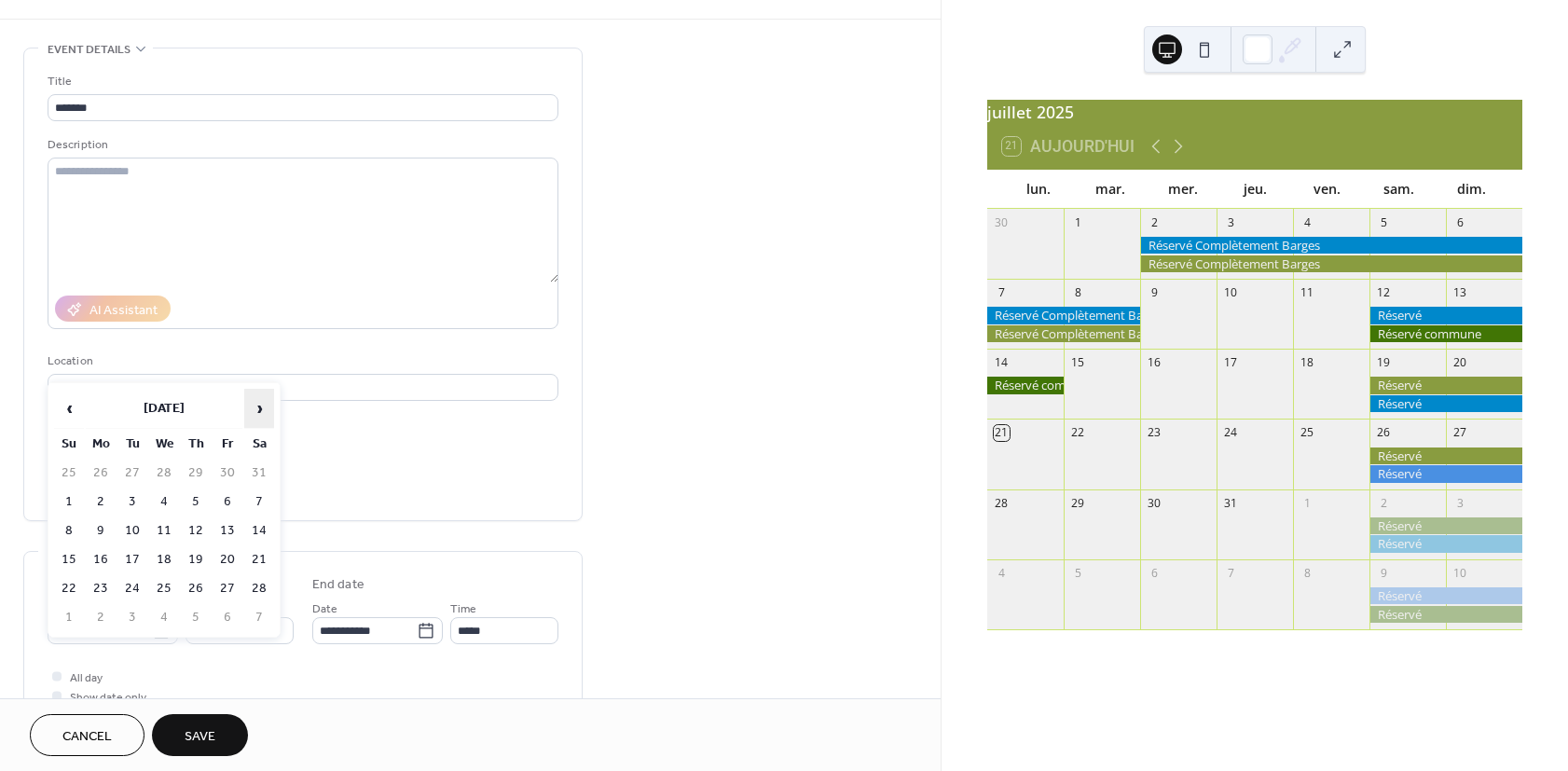 click on "›" at bounding box center [259, 408] 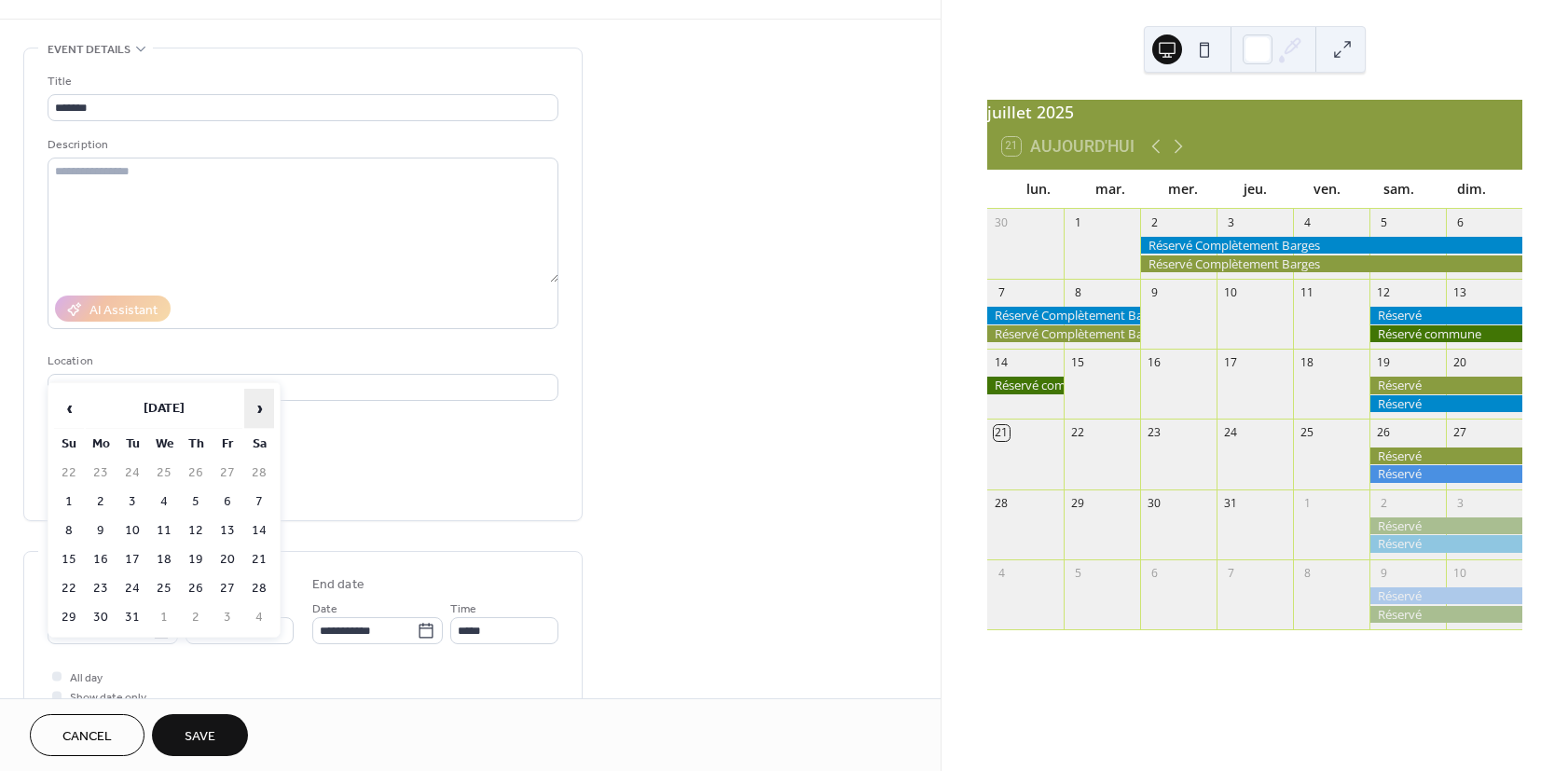 click on "›" at bounding box center [259, 408] 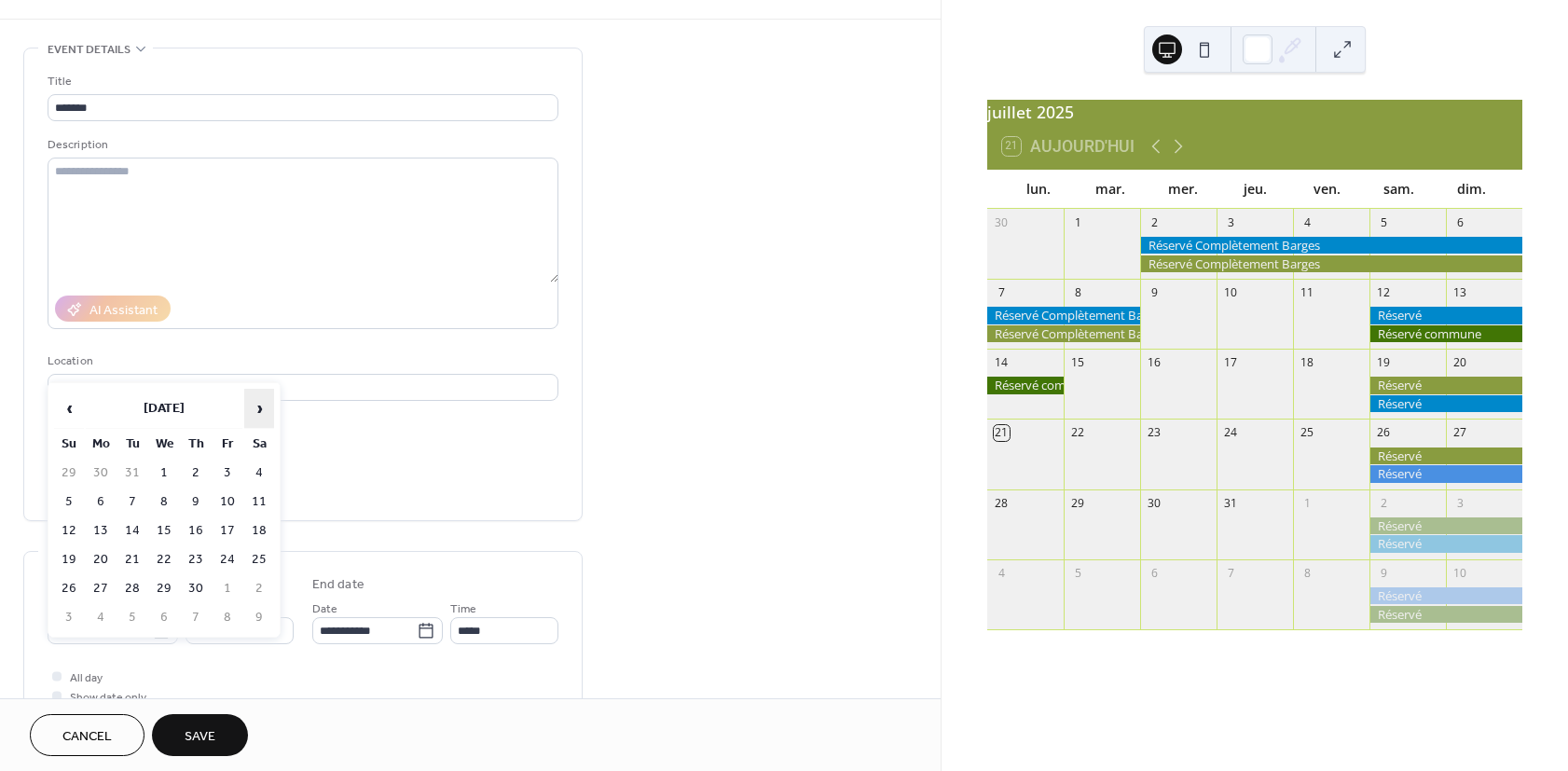 click on "›" at bounding box center [259, 408] 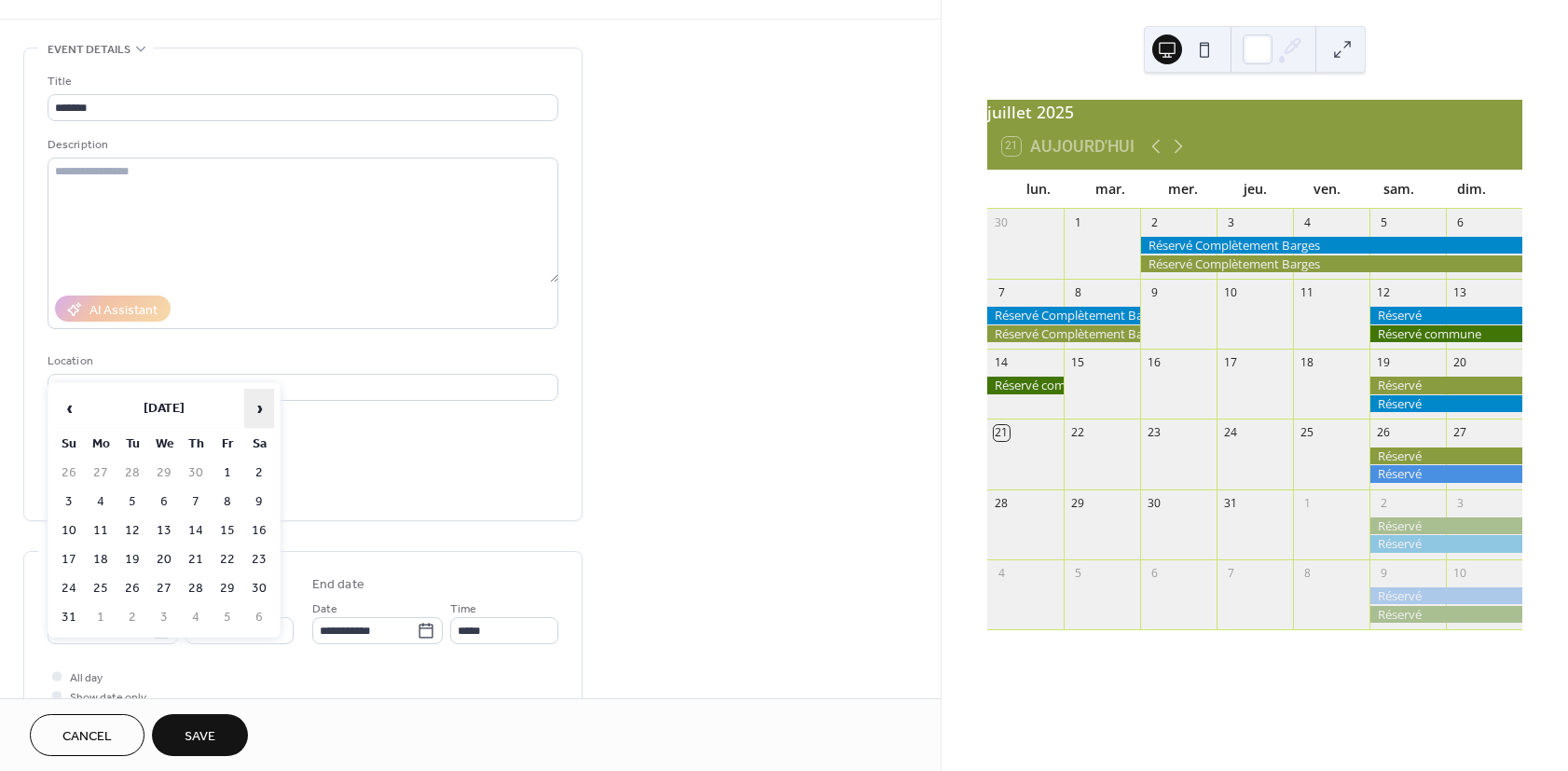 click on "›" at bounding box center [259, 408] 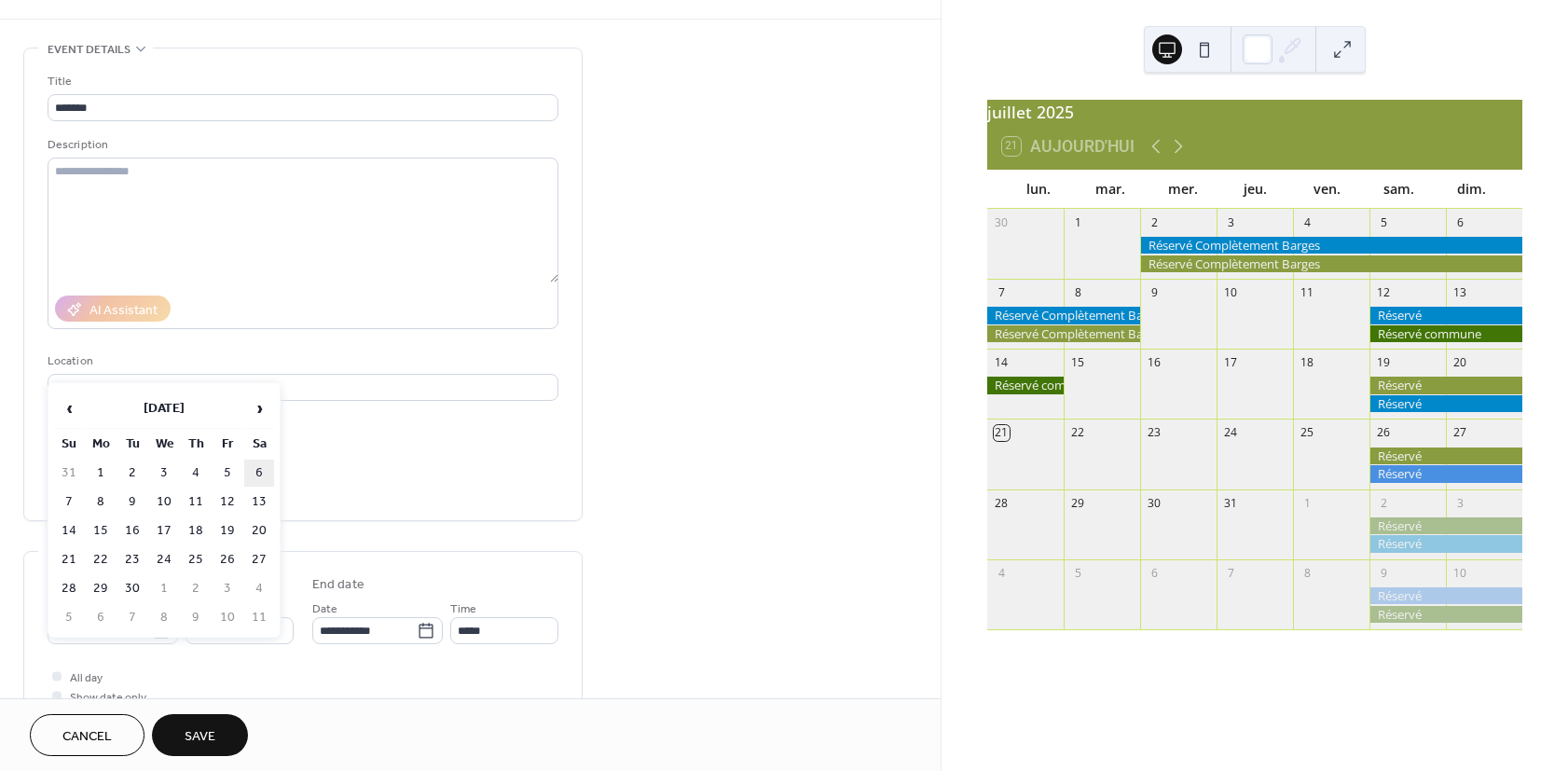 click on "6" at bounding box center (259, 473) 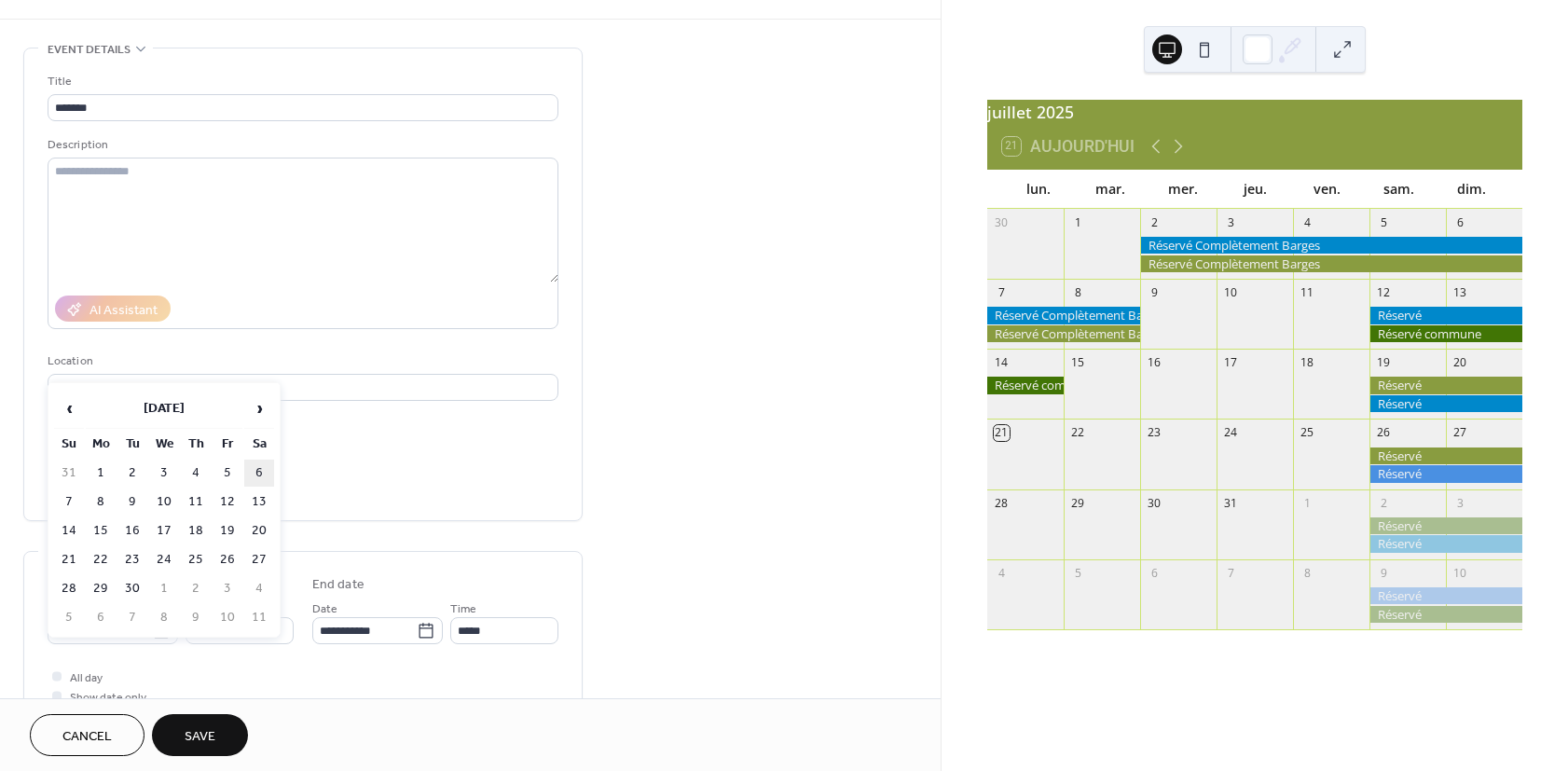 type on "**********" 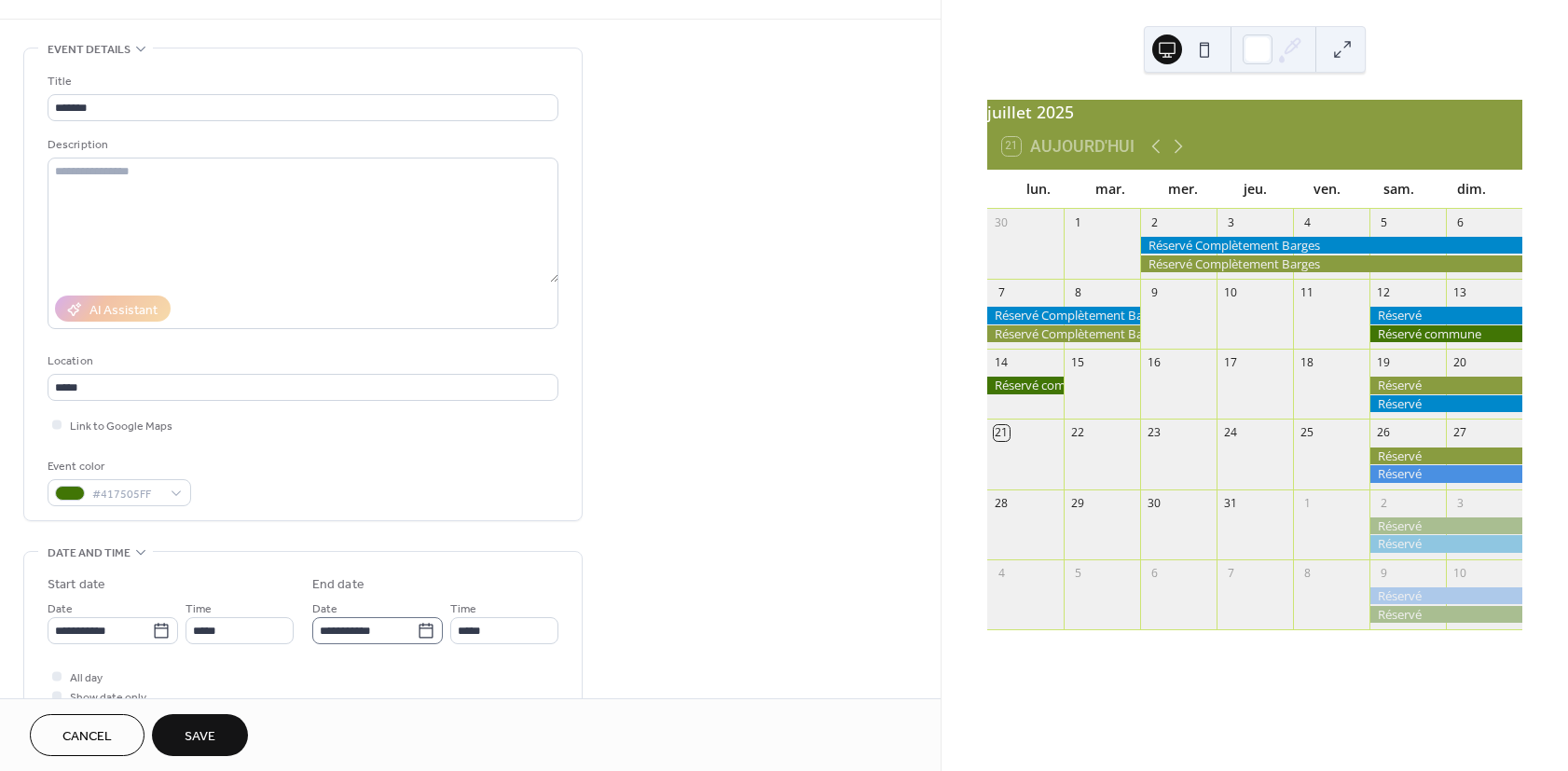 click 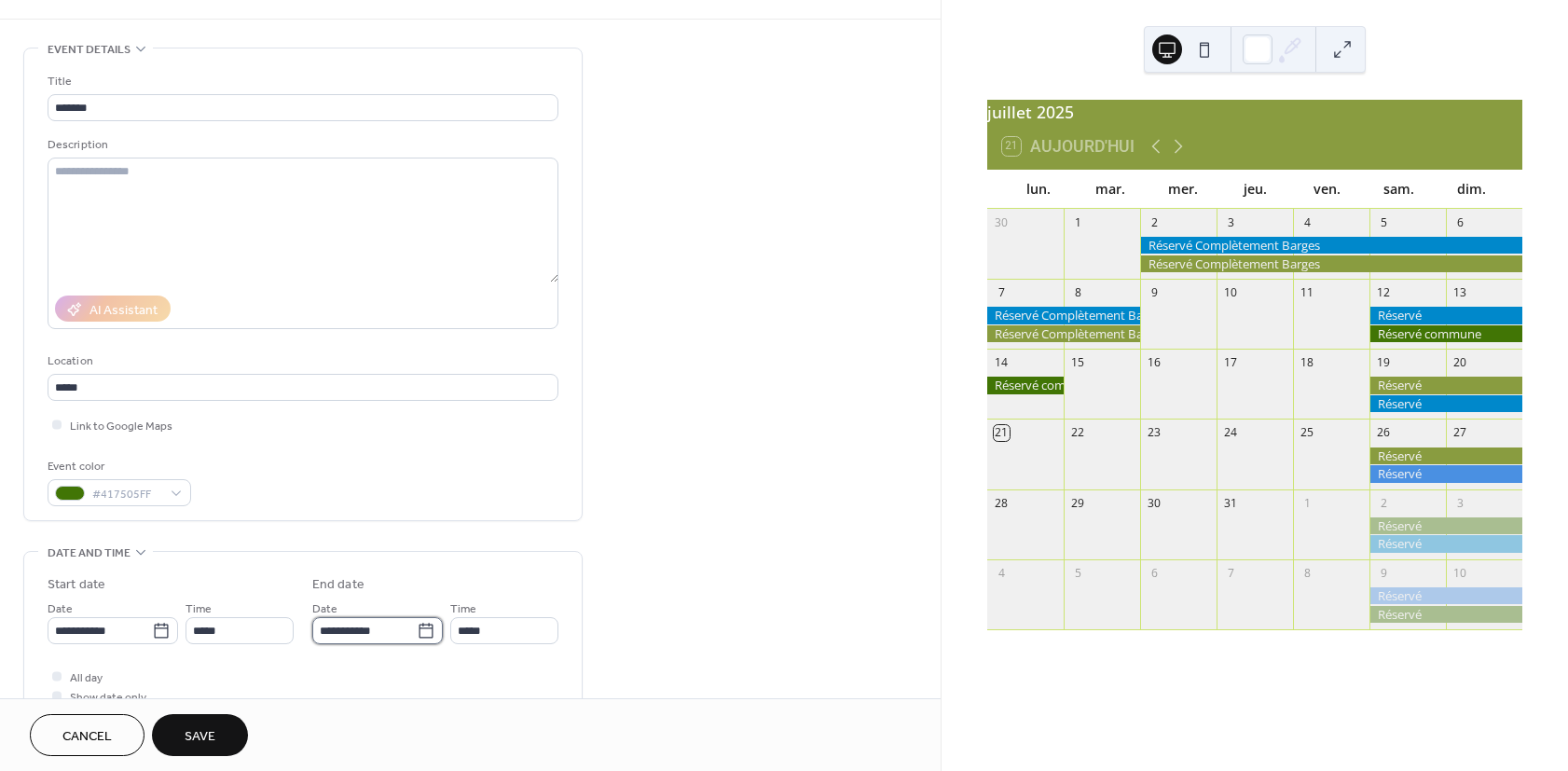 click on "**********" at bounding box center [364, 630] 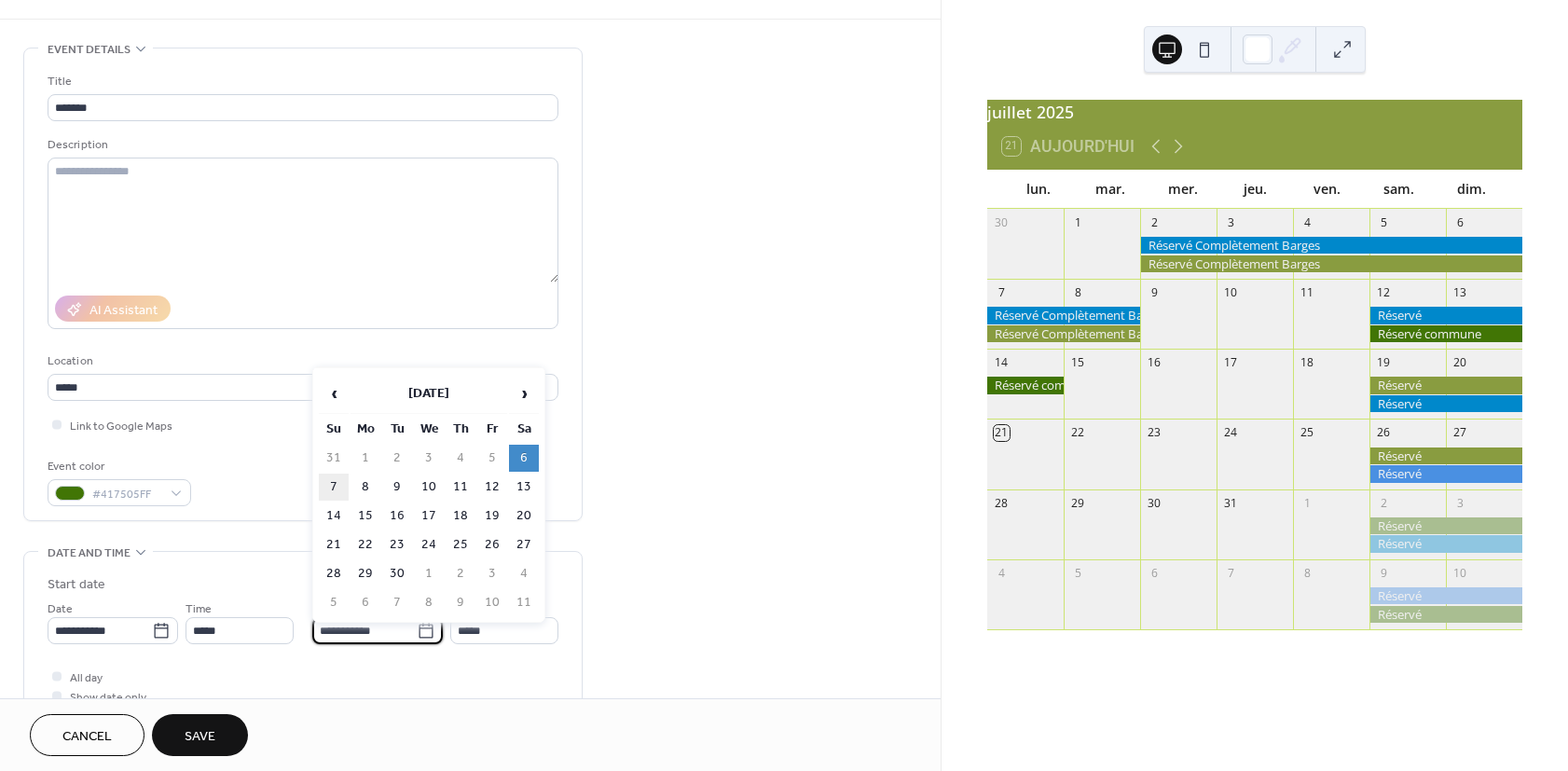 click on "7" at bounding box center [334, 487] 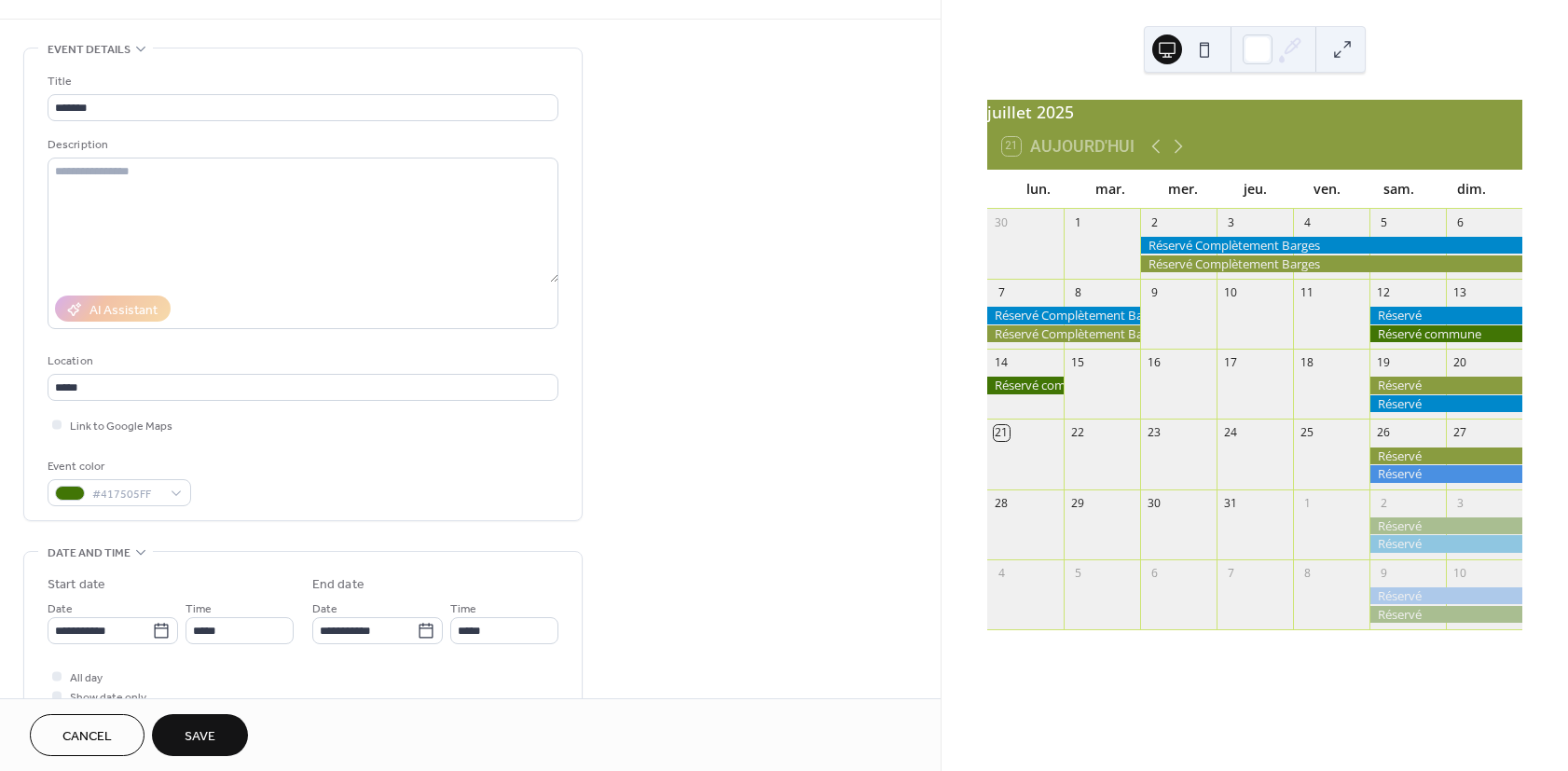 click on "Save" at bounding box center [199, 735] 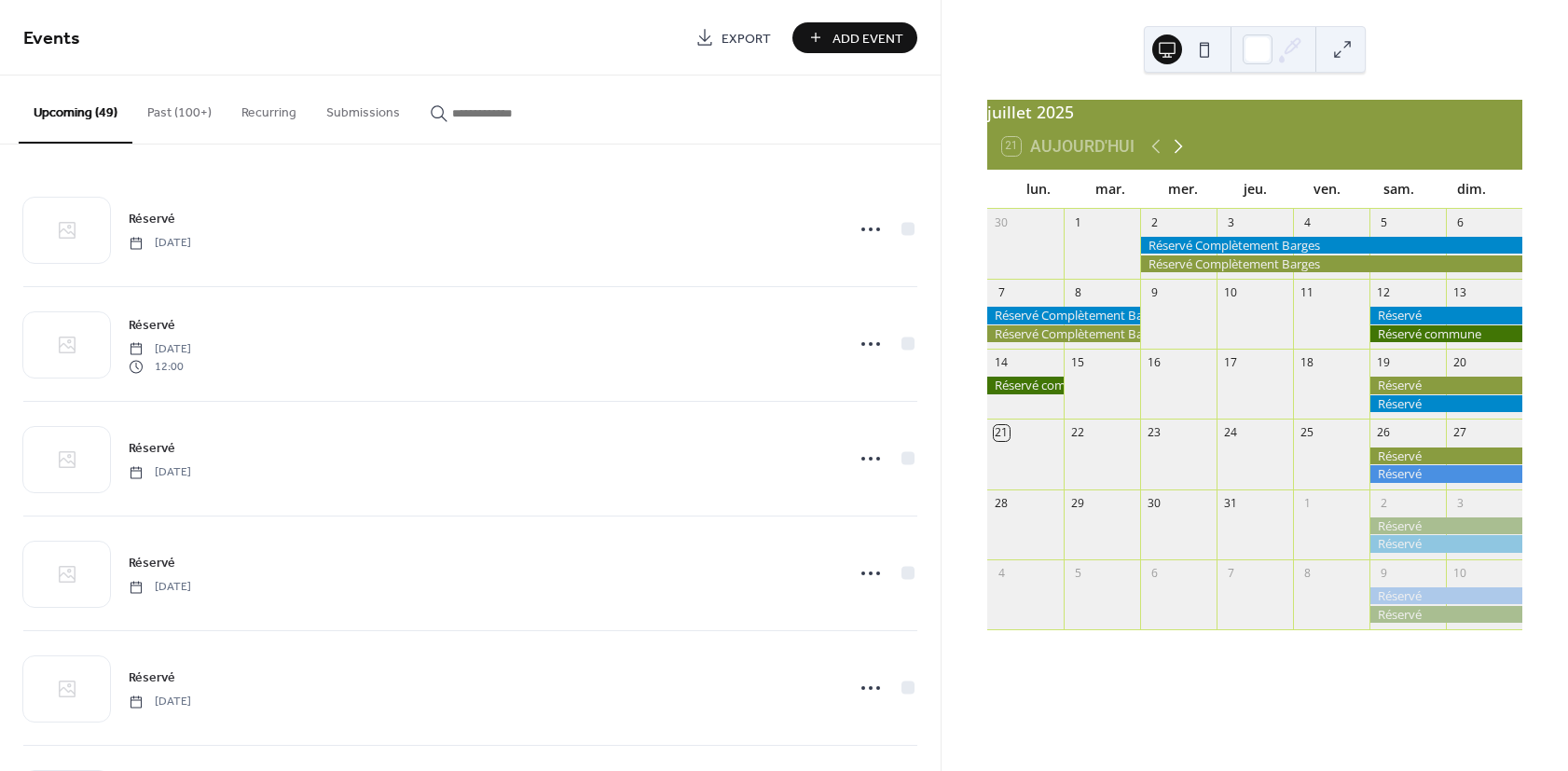 click 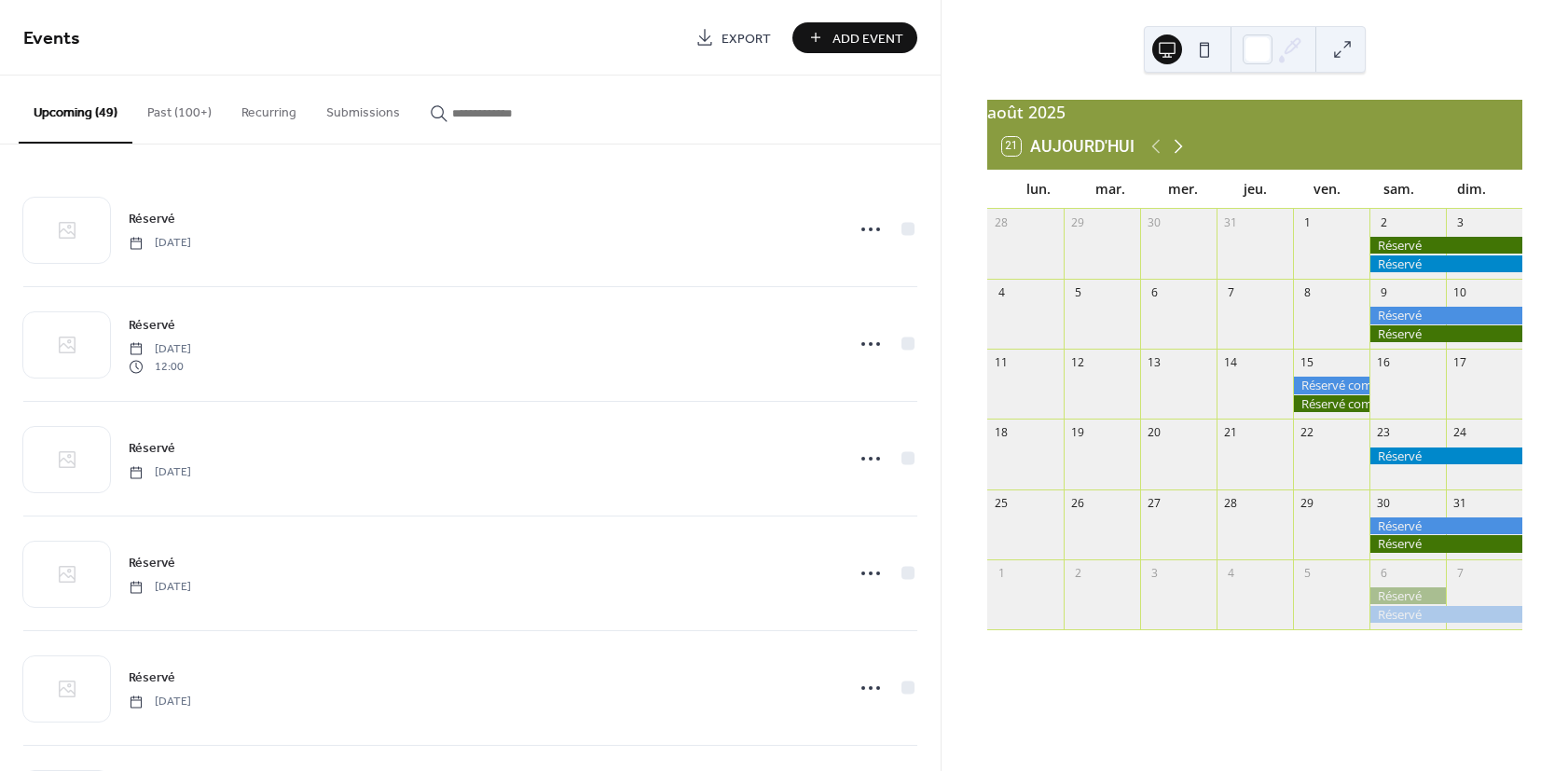 click 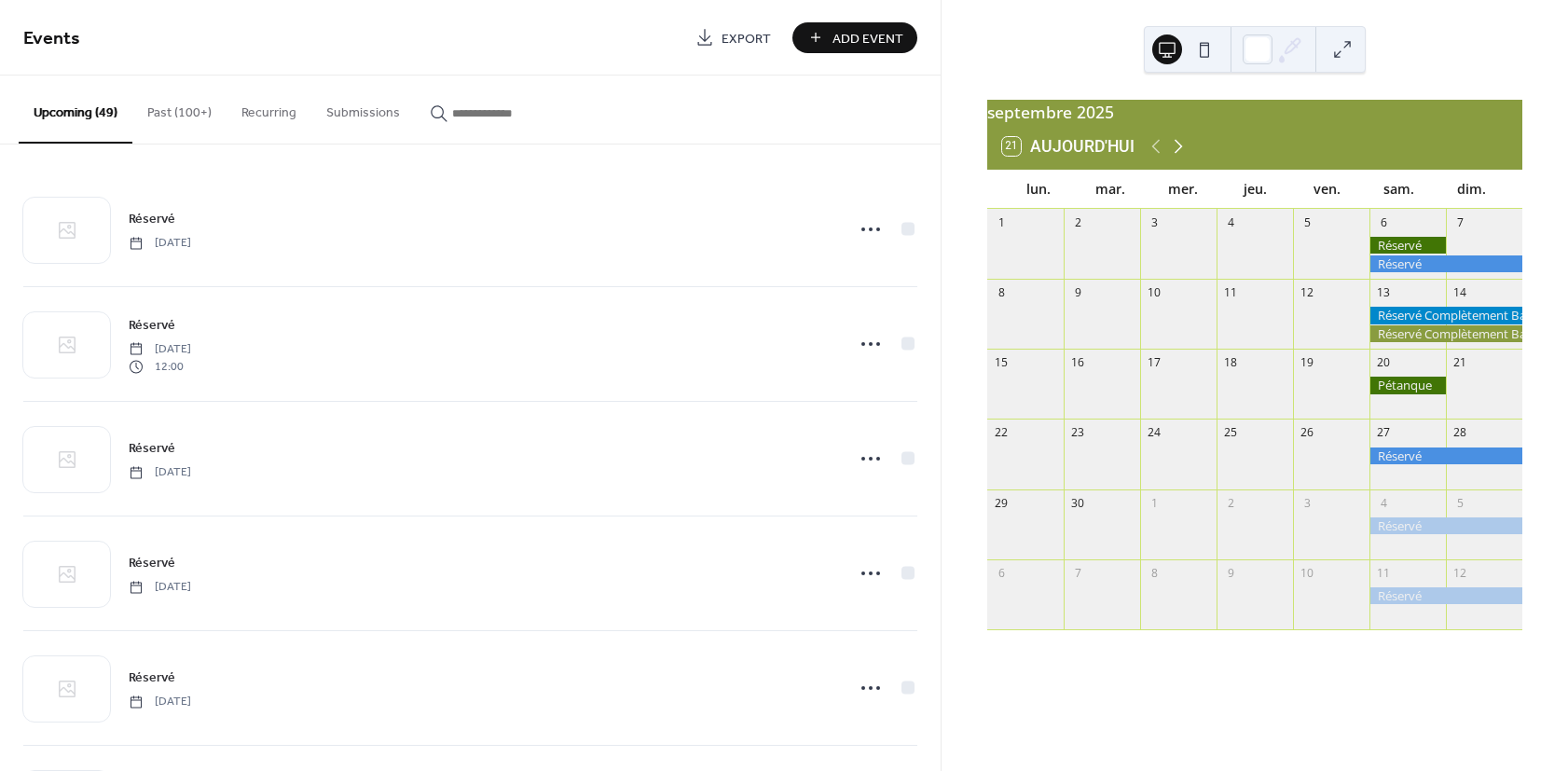 click 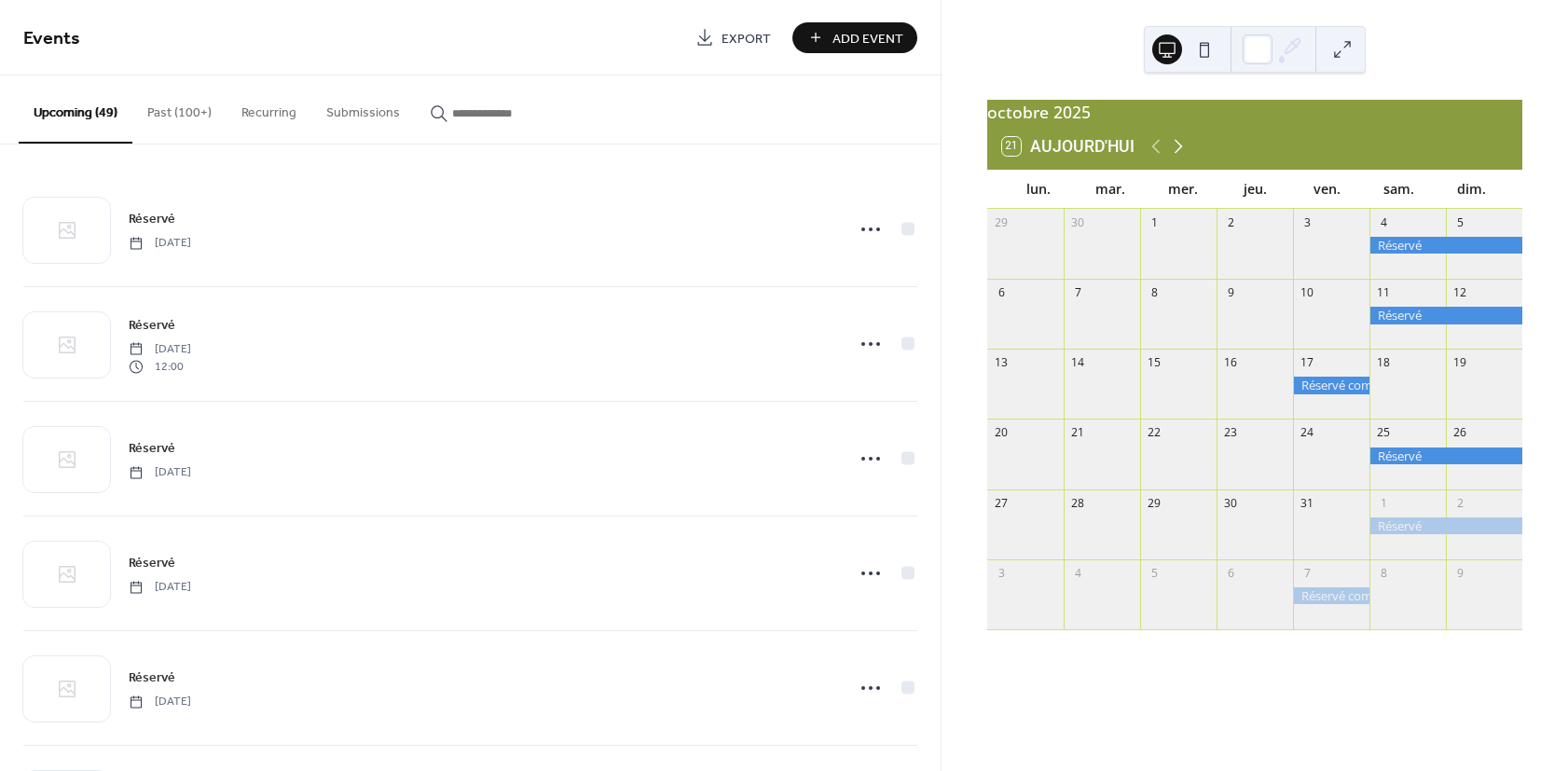 click 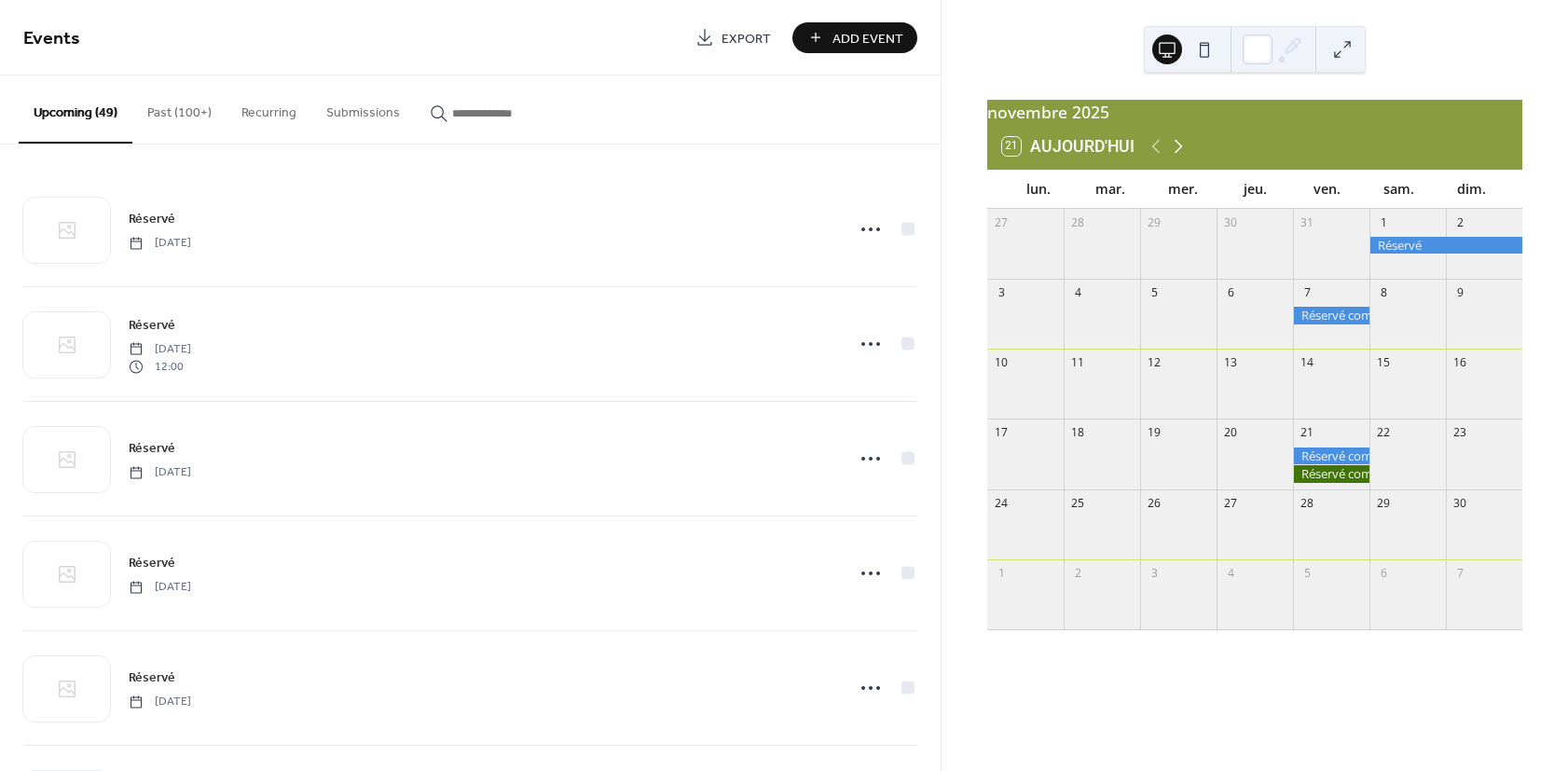 click 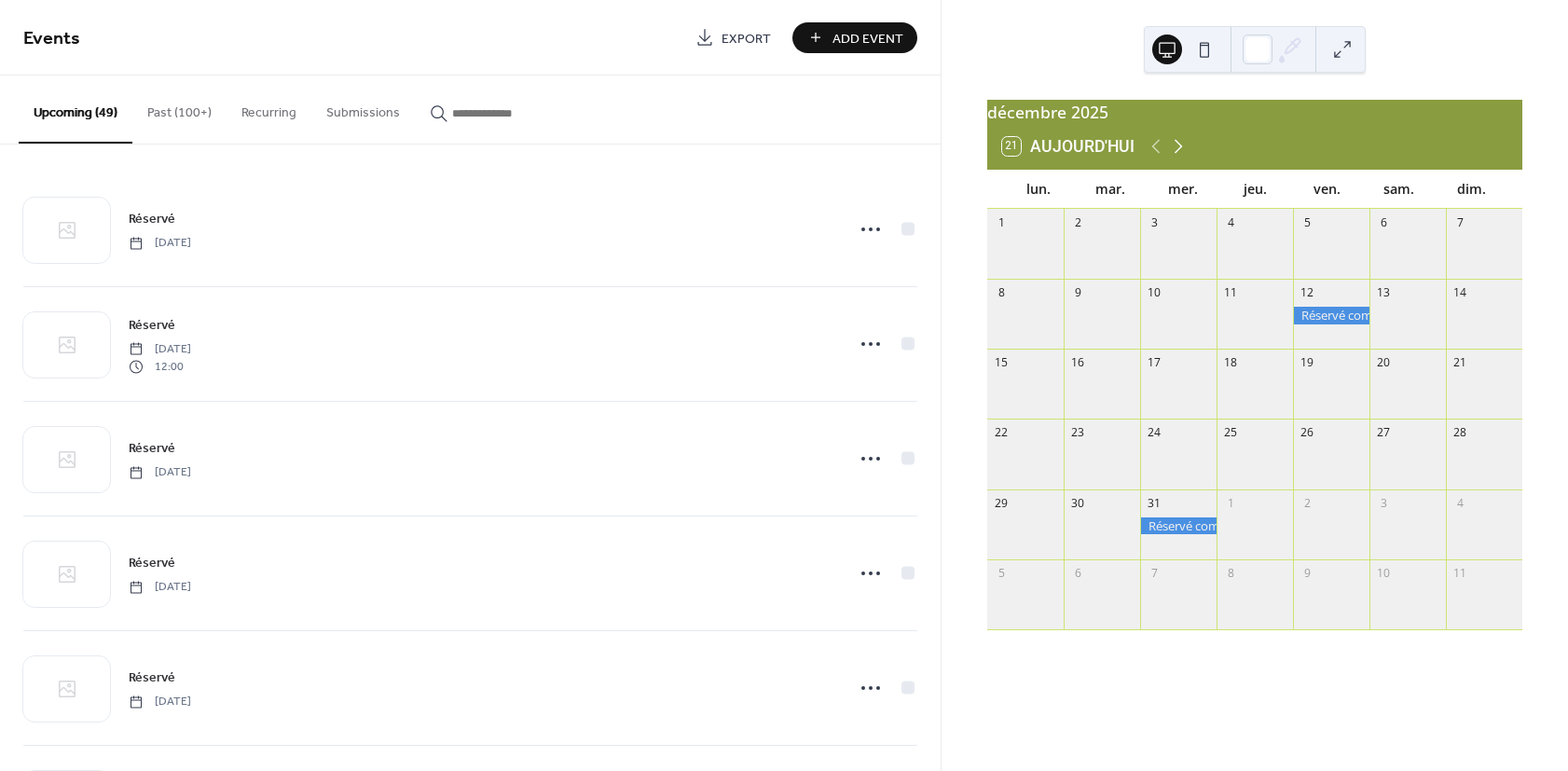click 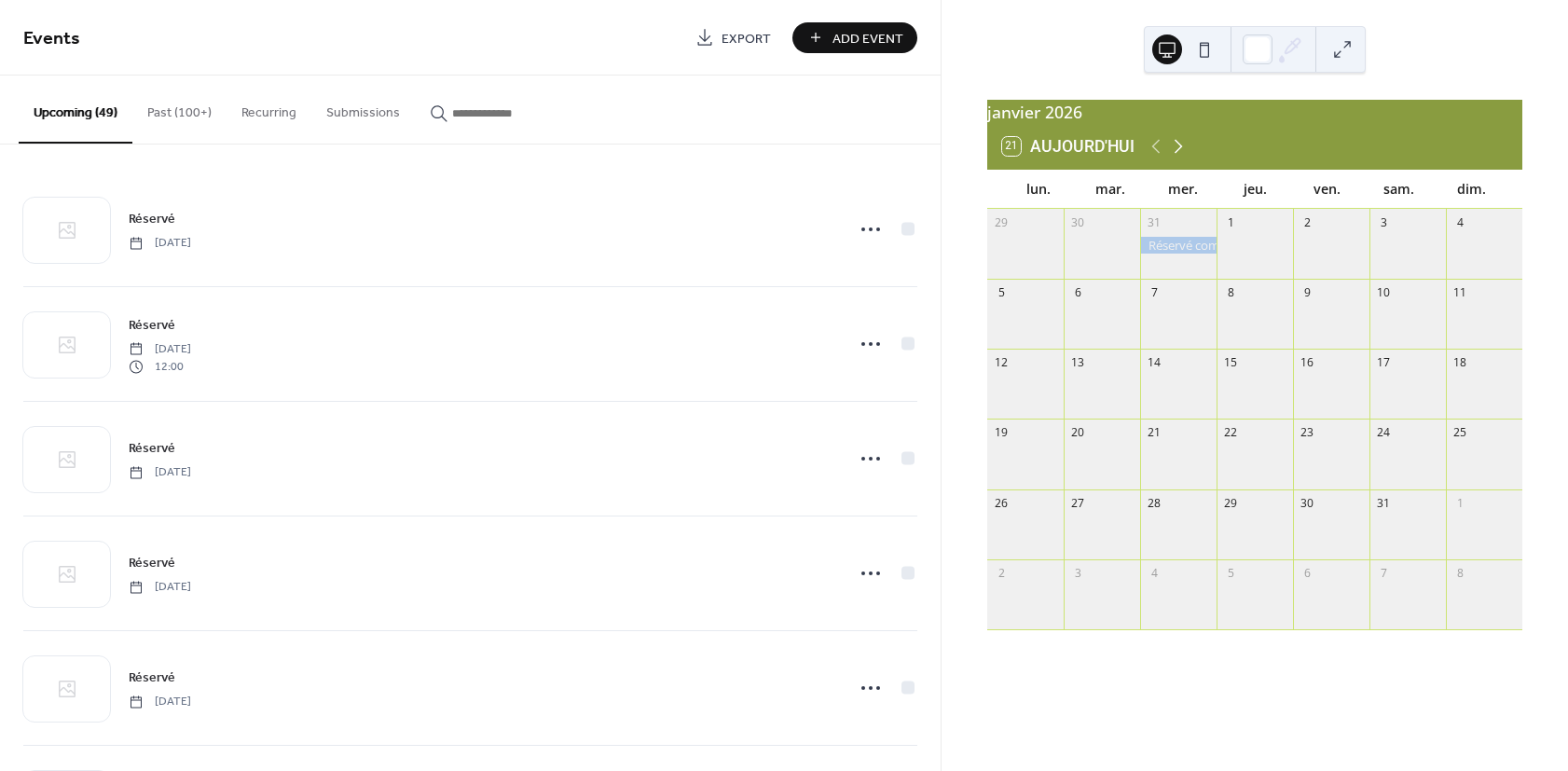 click 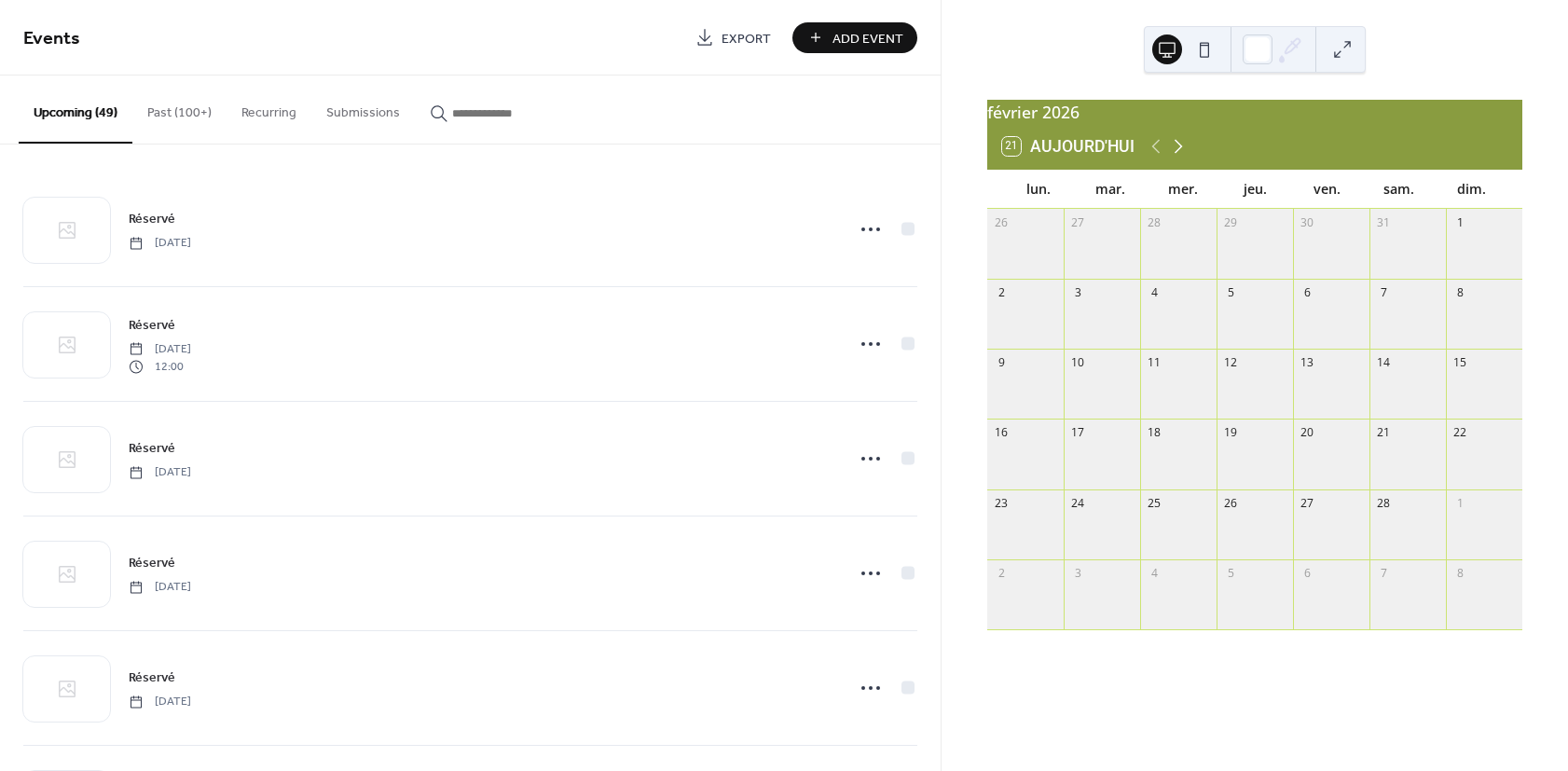 click 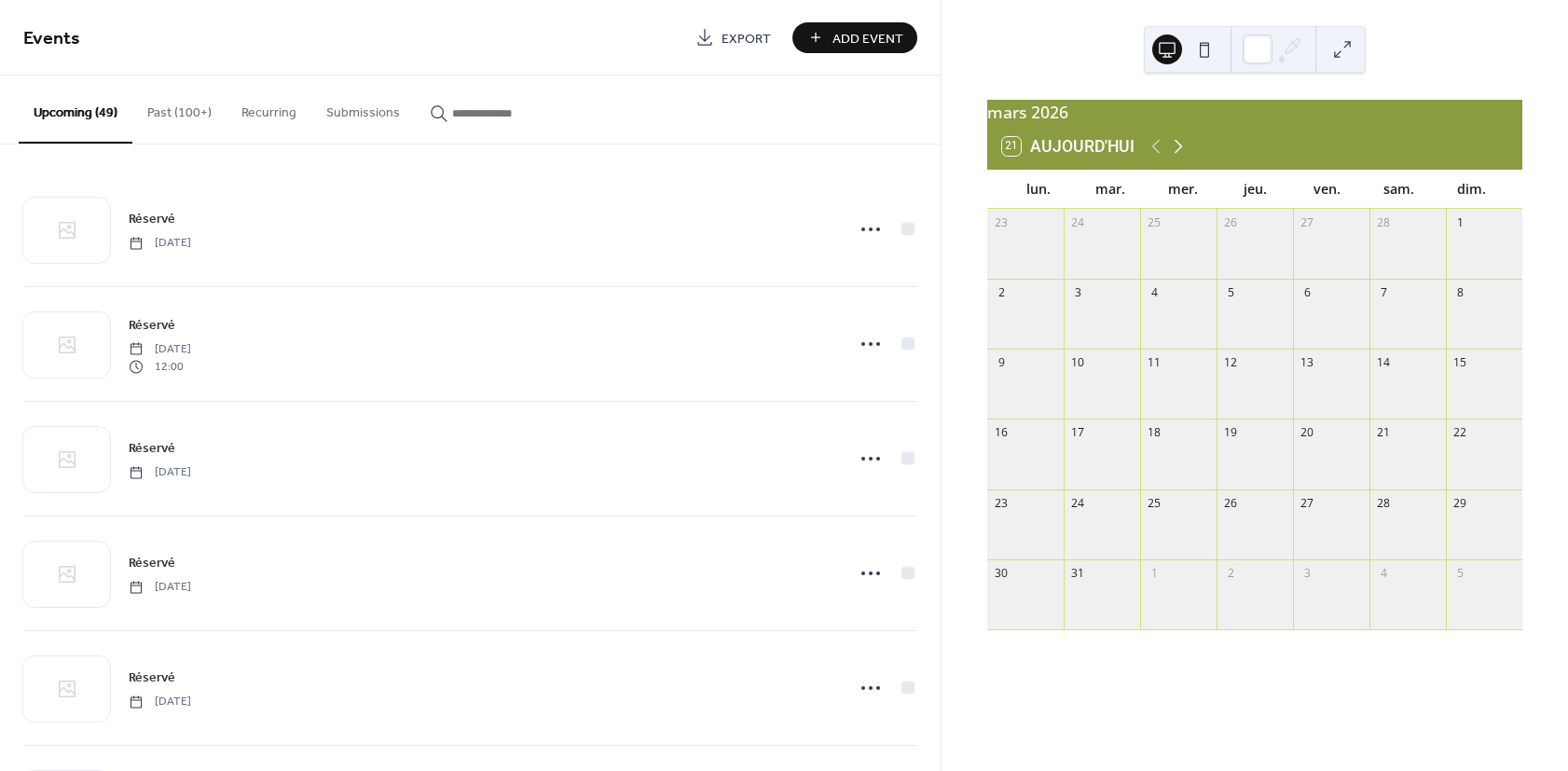click 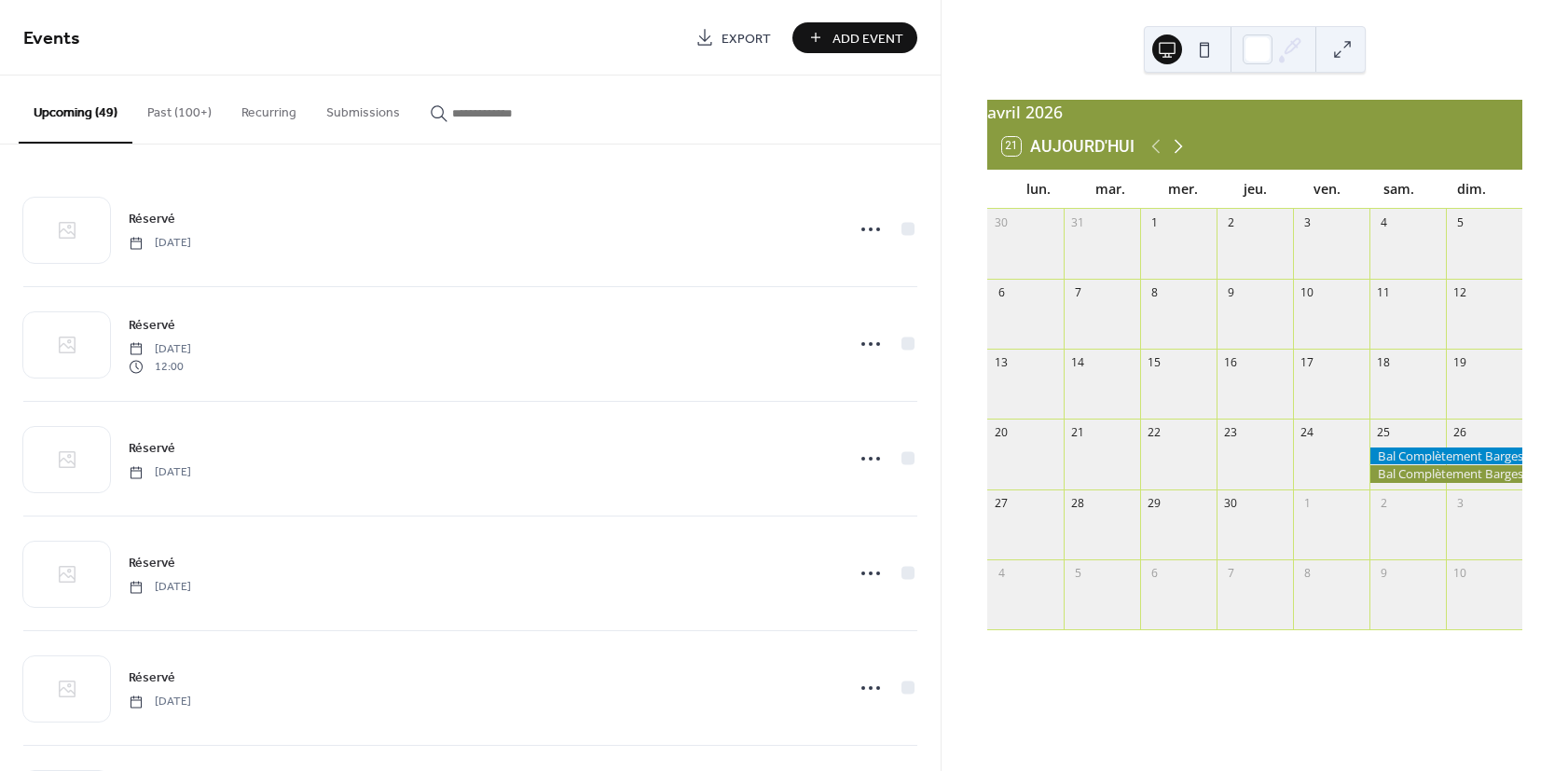 click 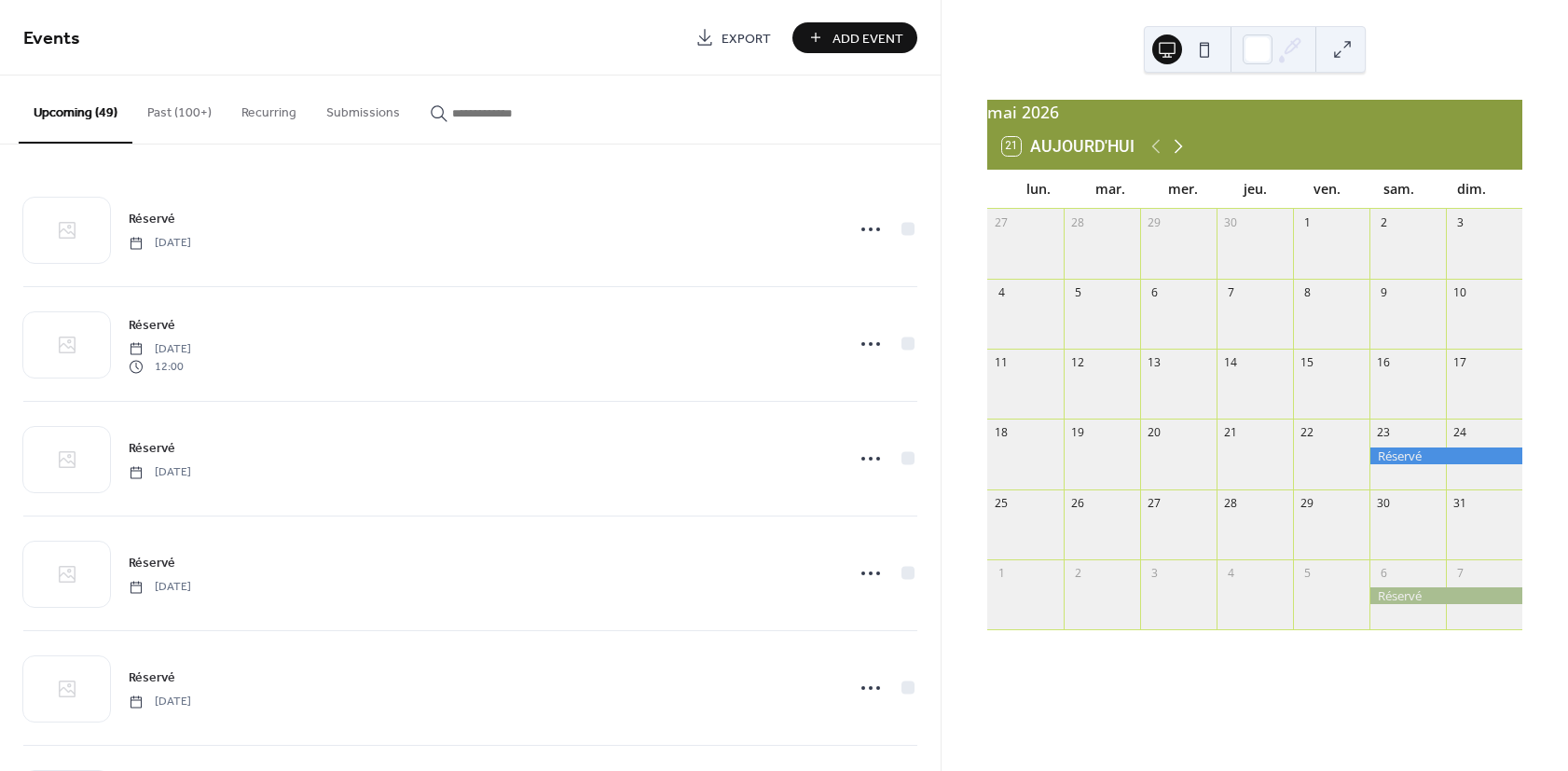 click 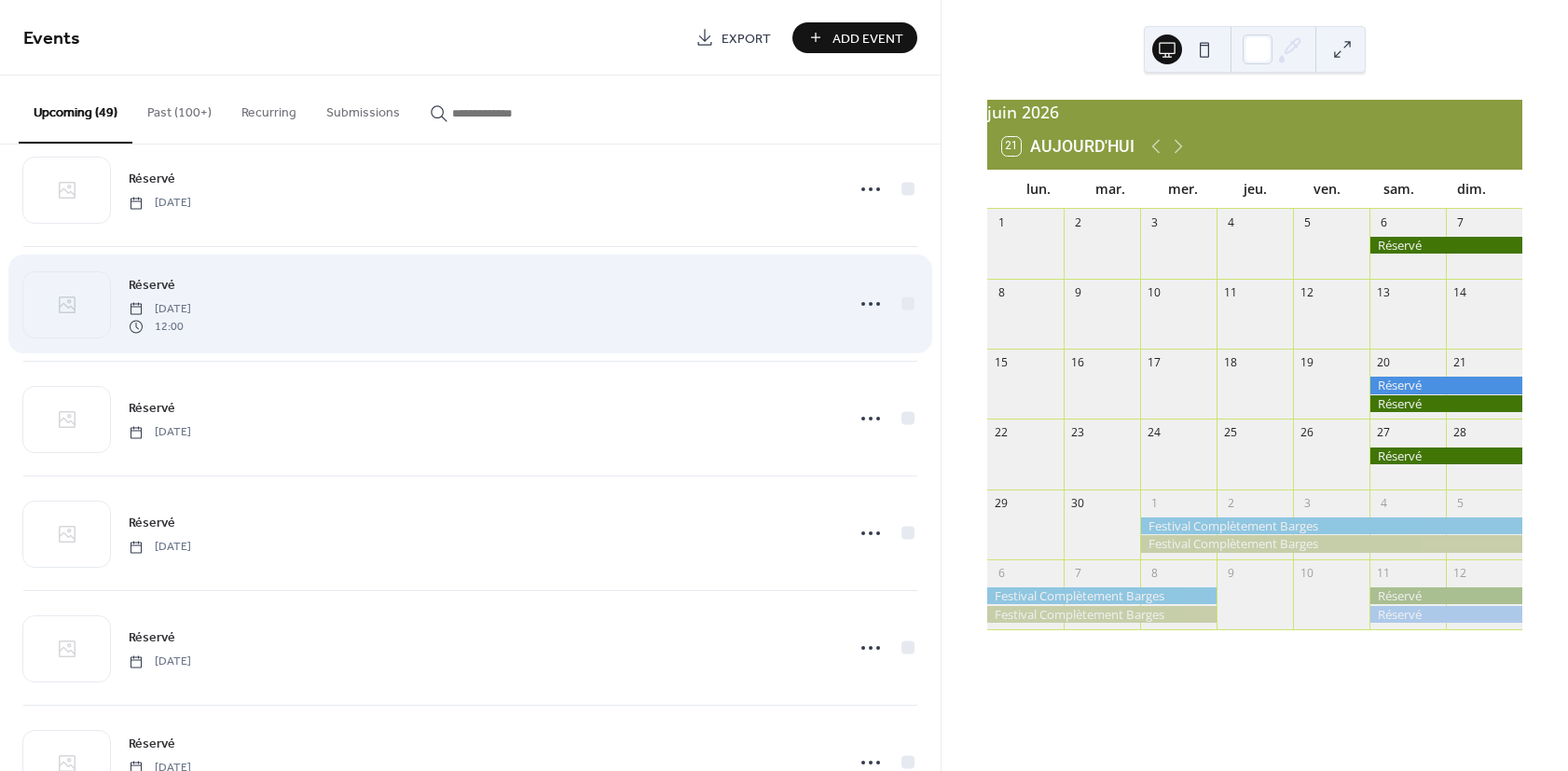 scroll, scrollTop: 56, scrollLeft: 0, axis: vertical 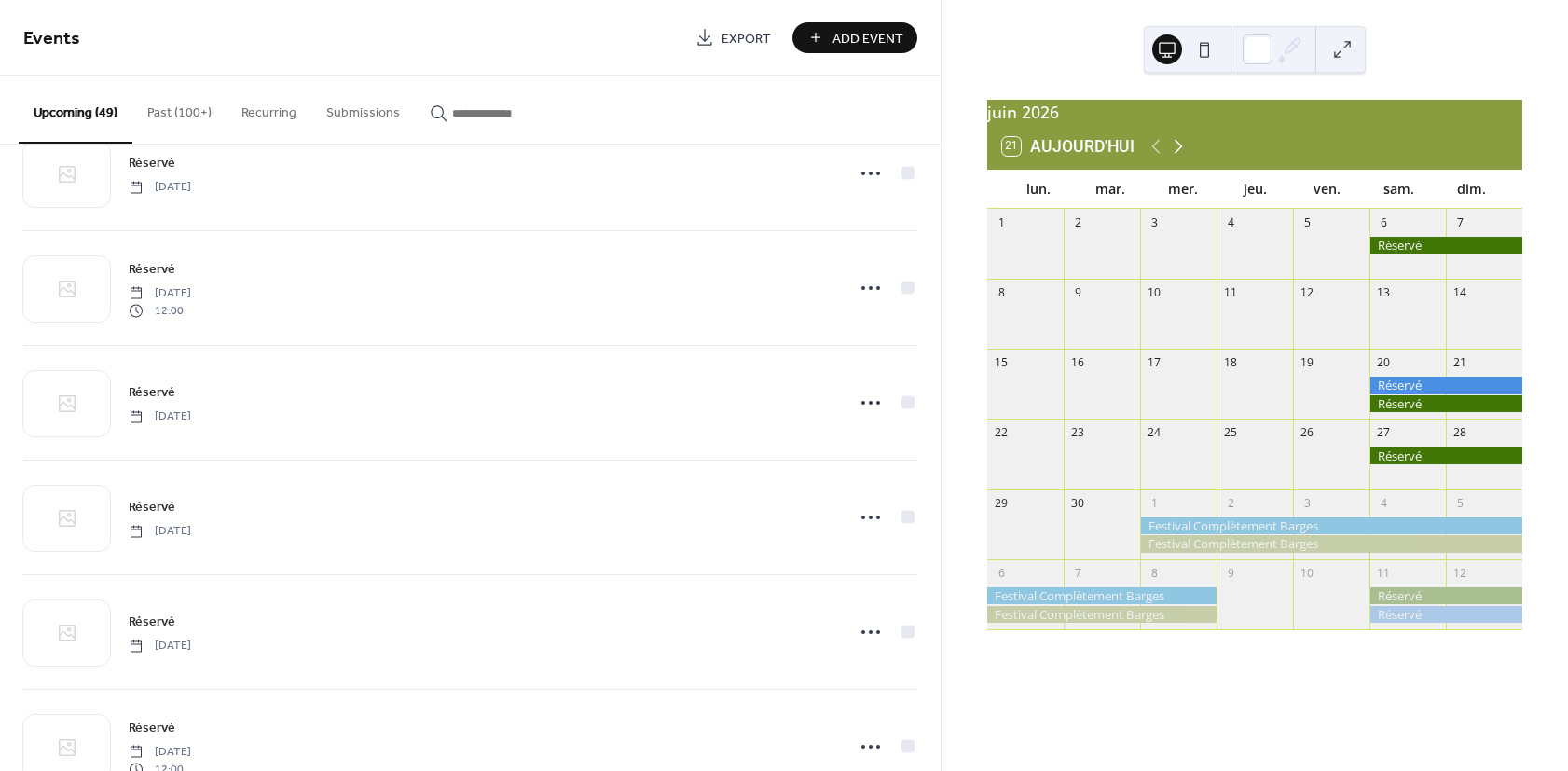 click 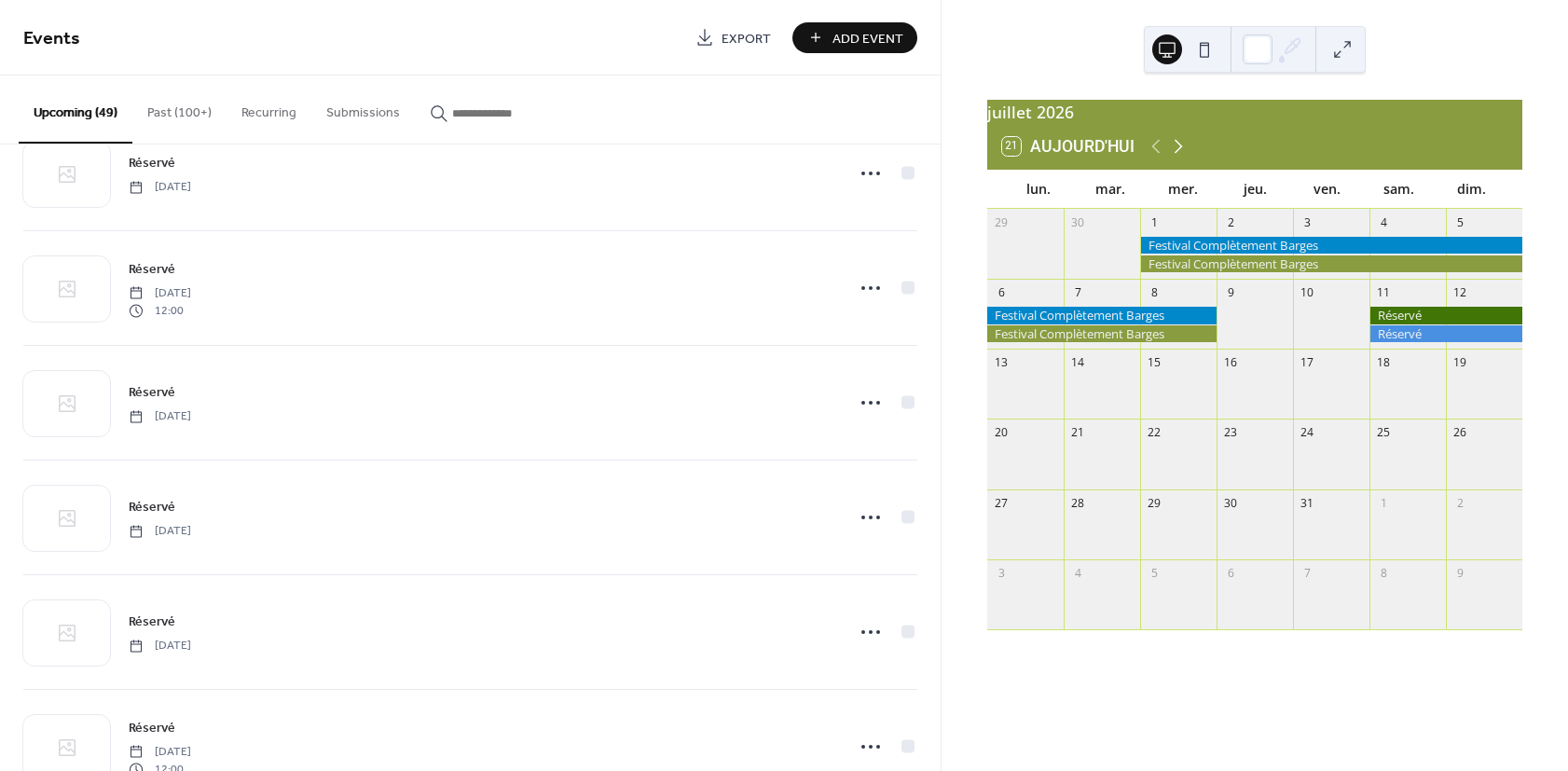 click 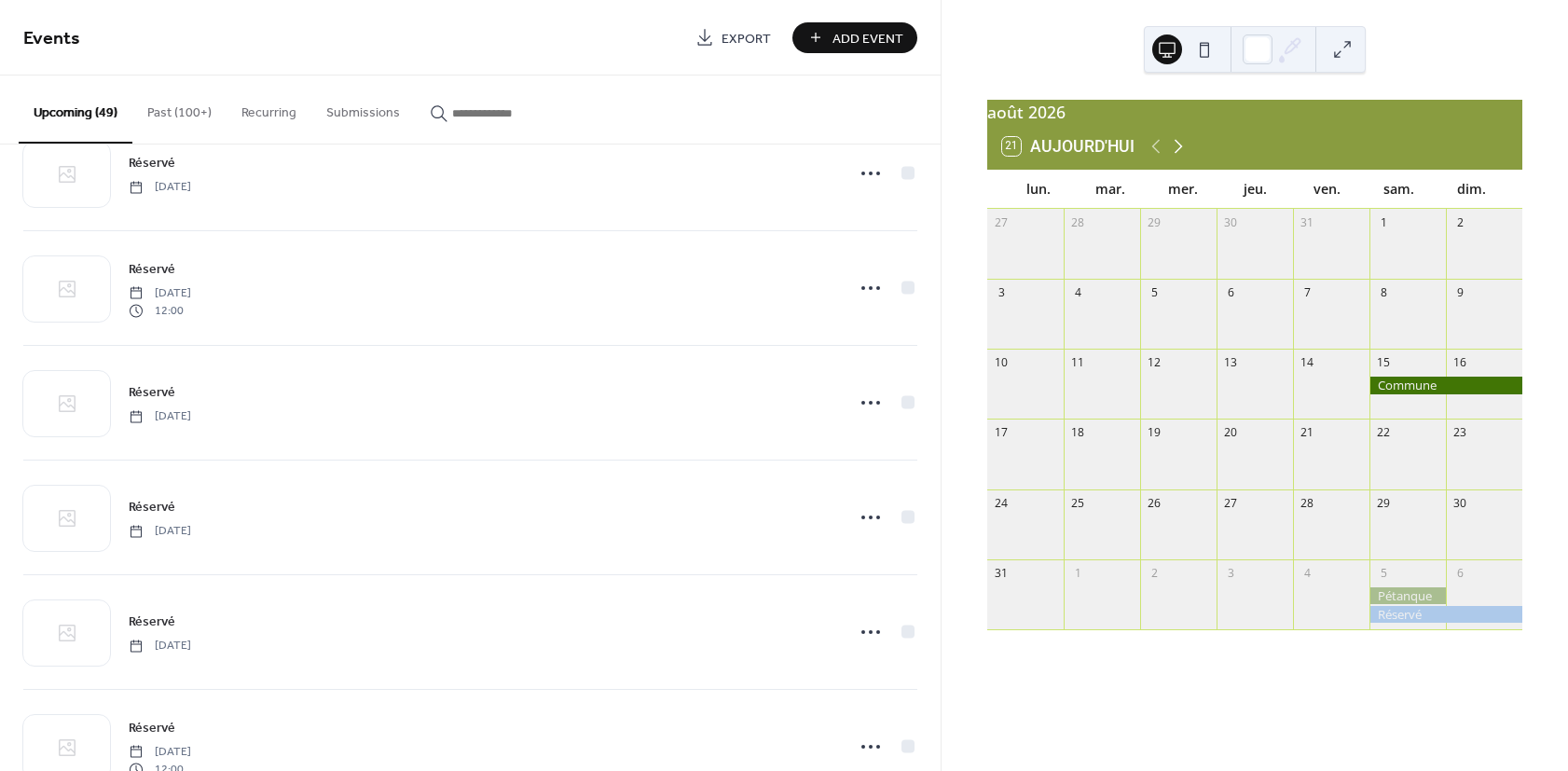 click 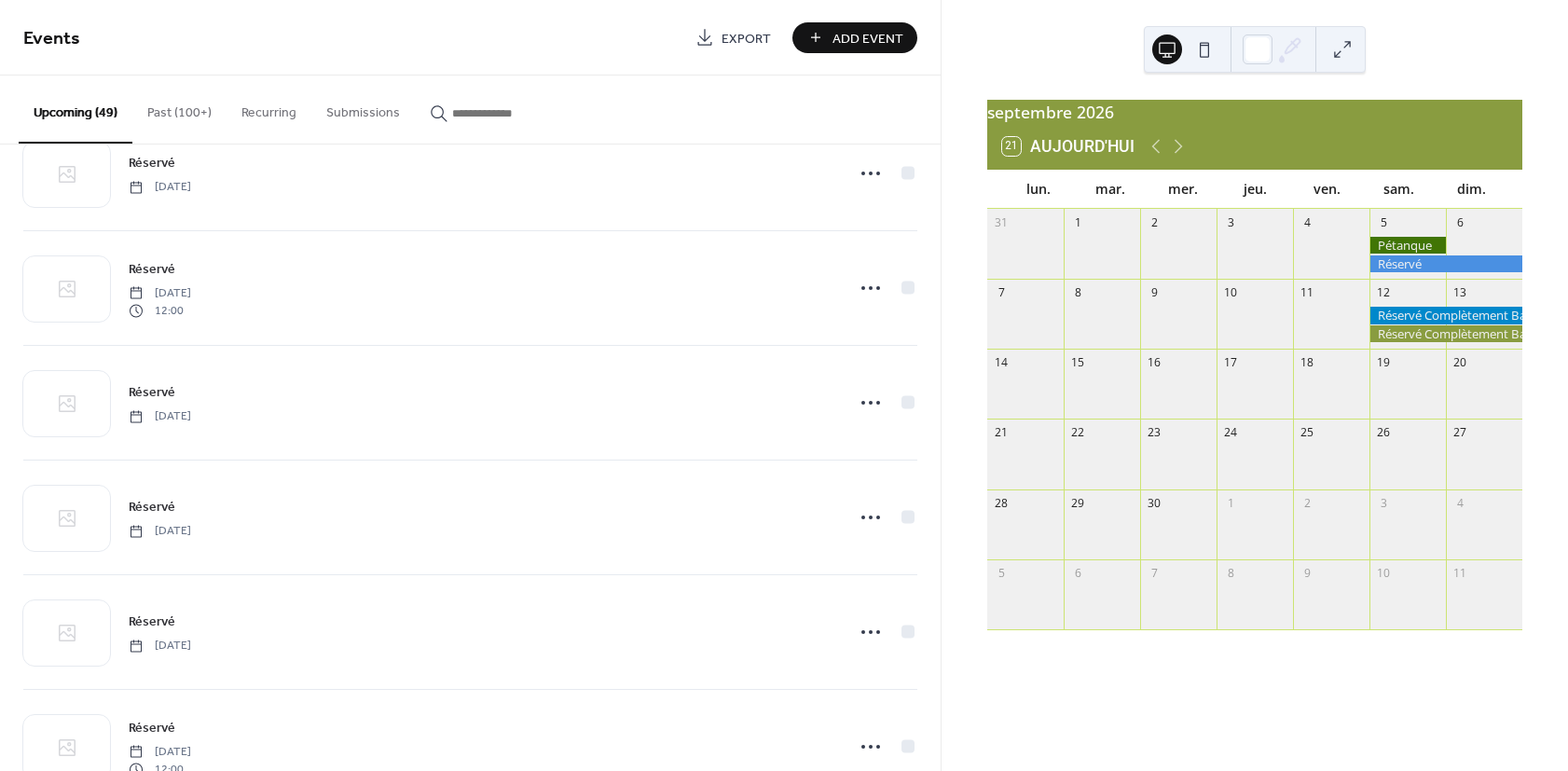 click on "Add Event" at bounding box center [855, 37] 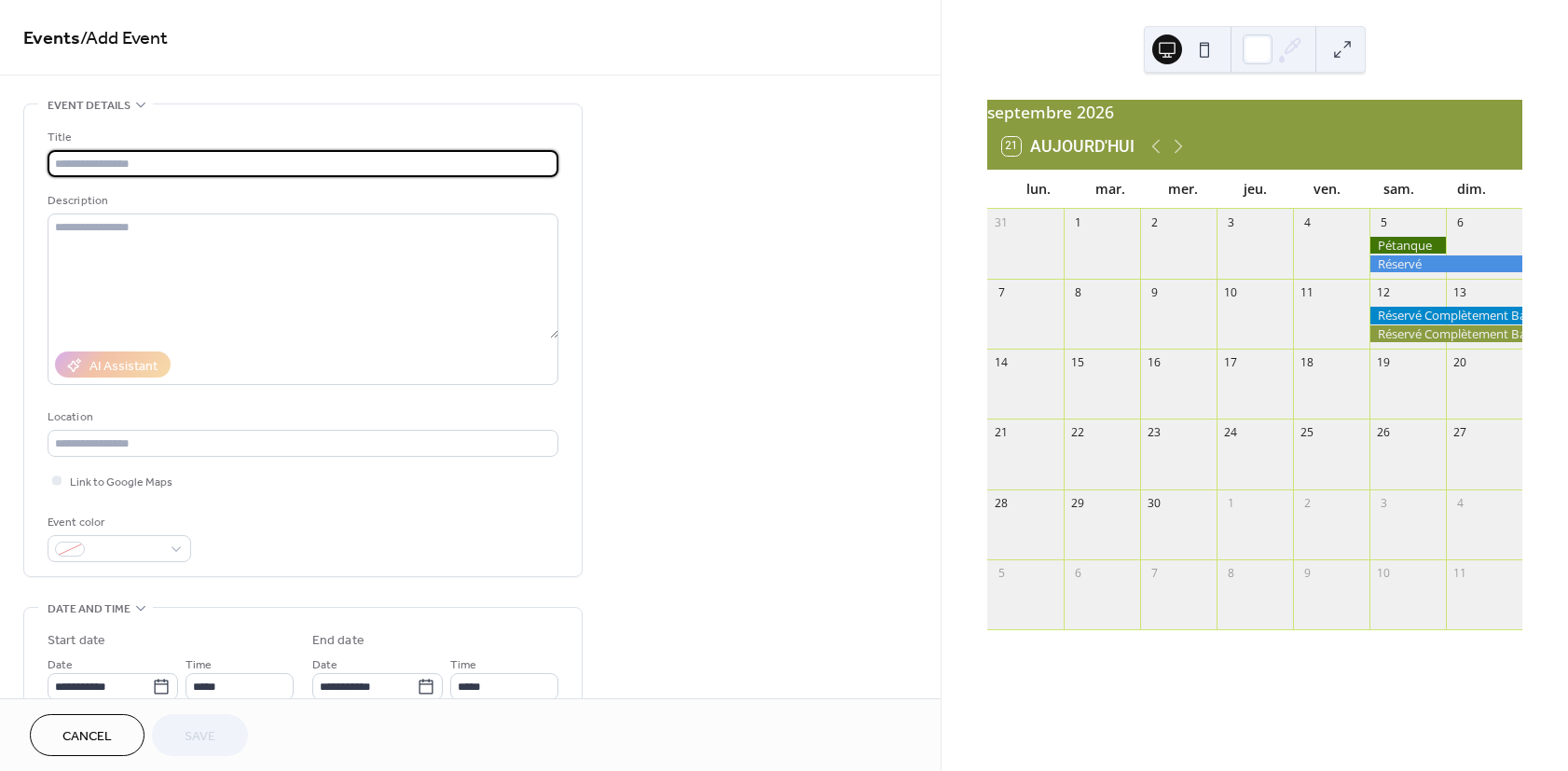 click at bounding box center (303, 163) 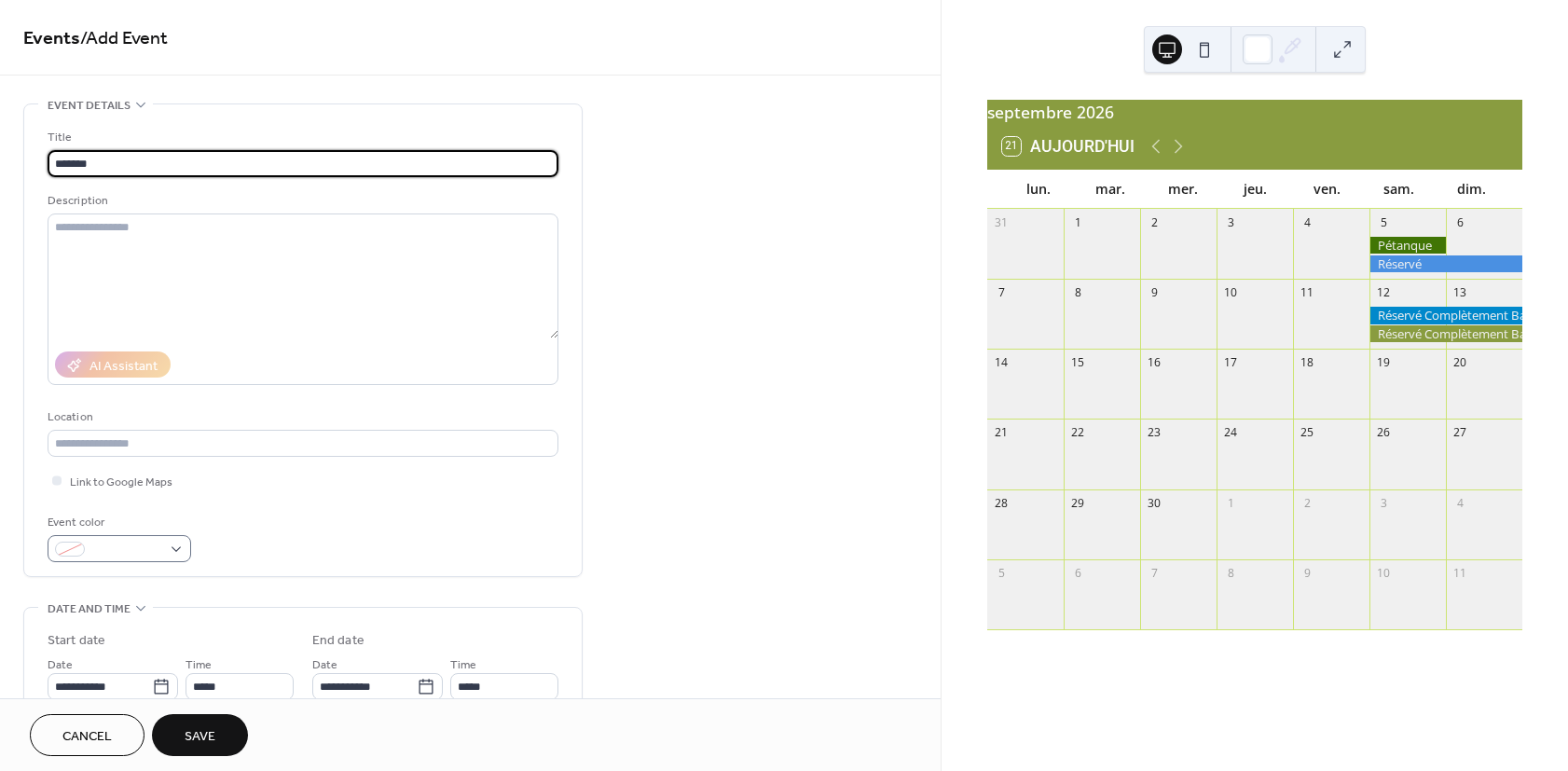 type on "*******" 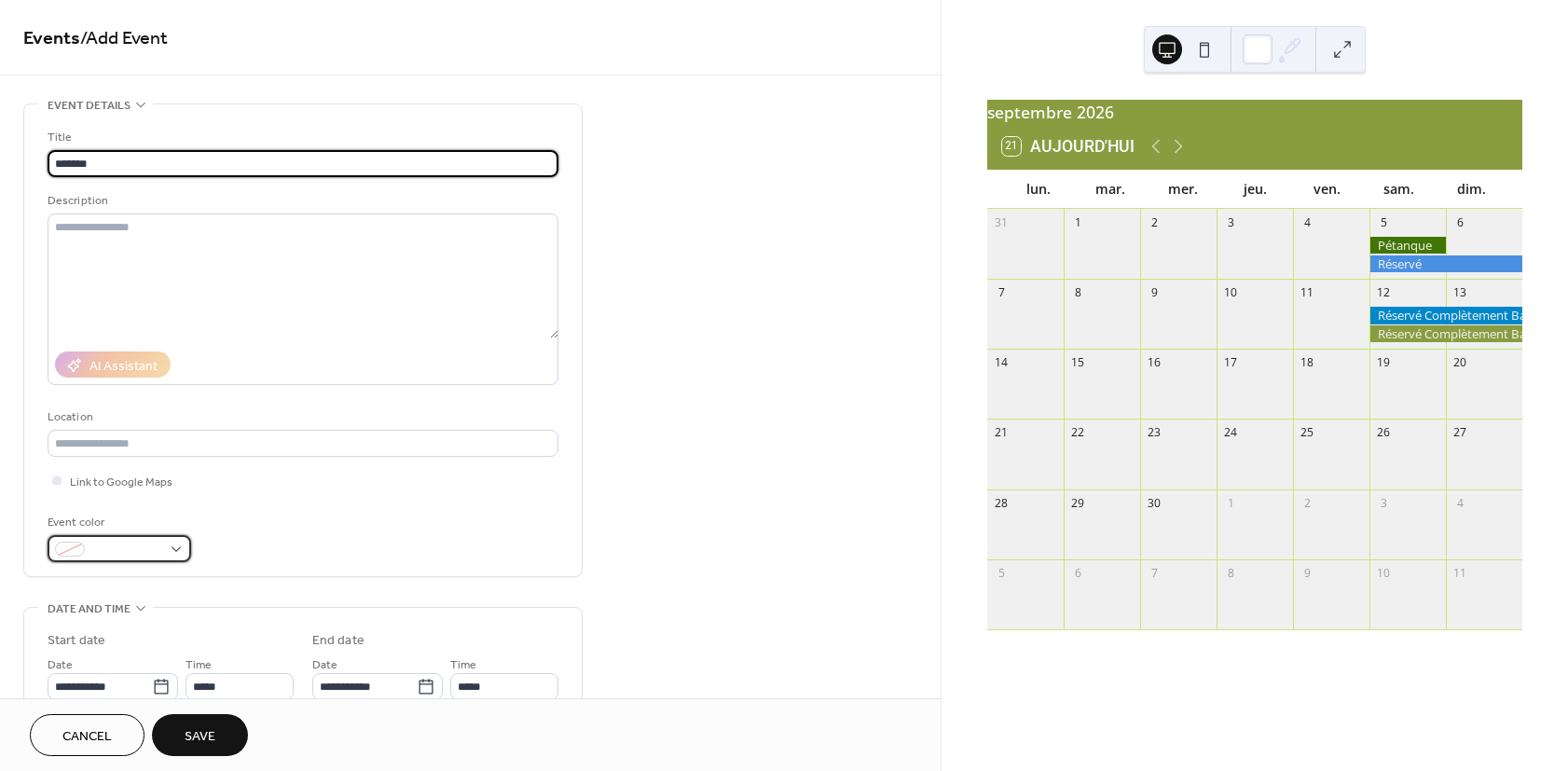 click at bounding box center [119, 548] 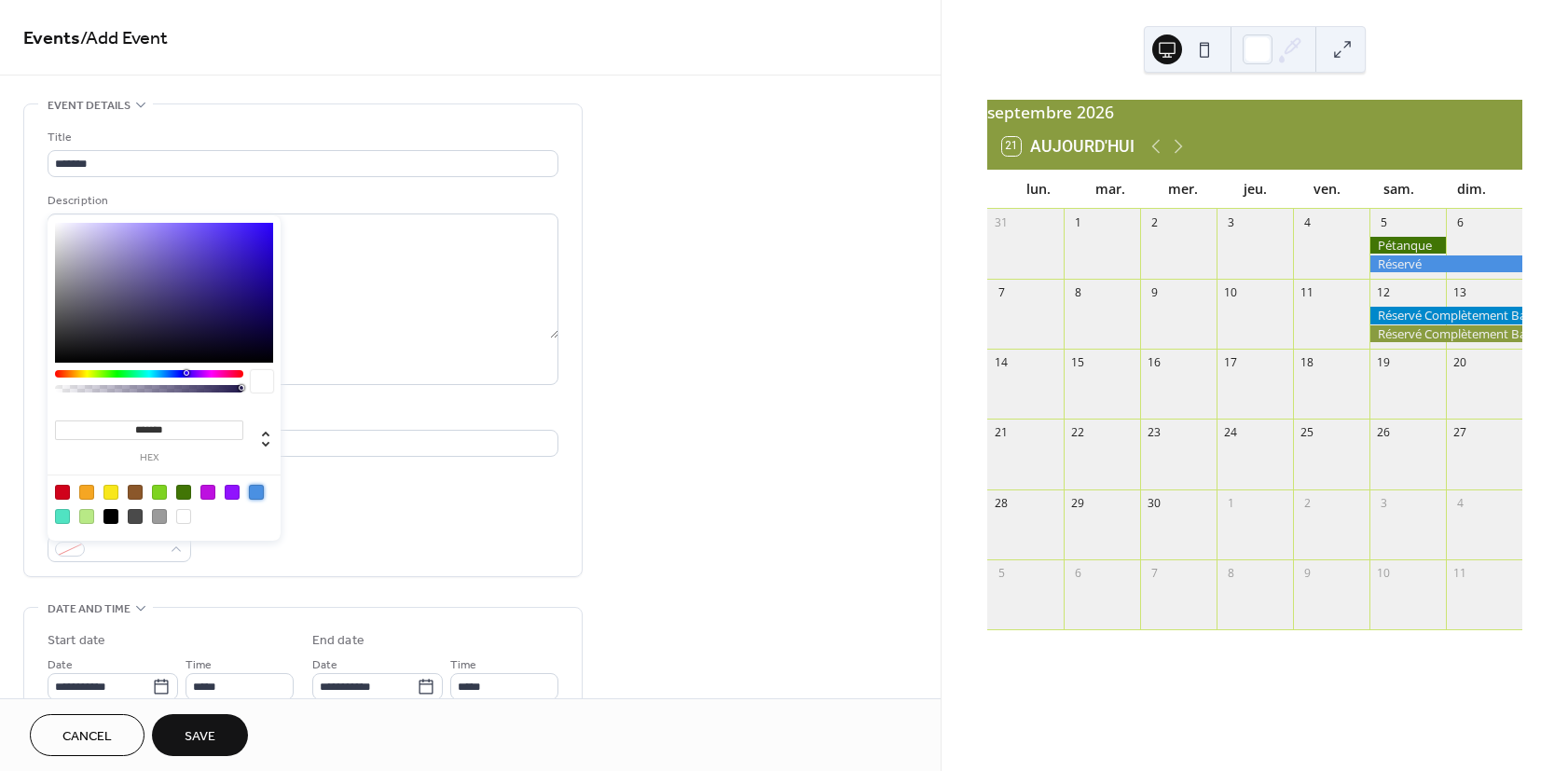 click at bounding box center [256, 492] 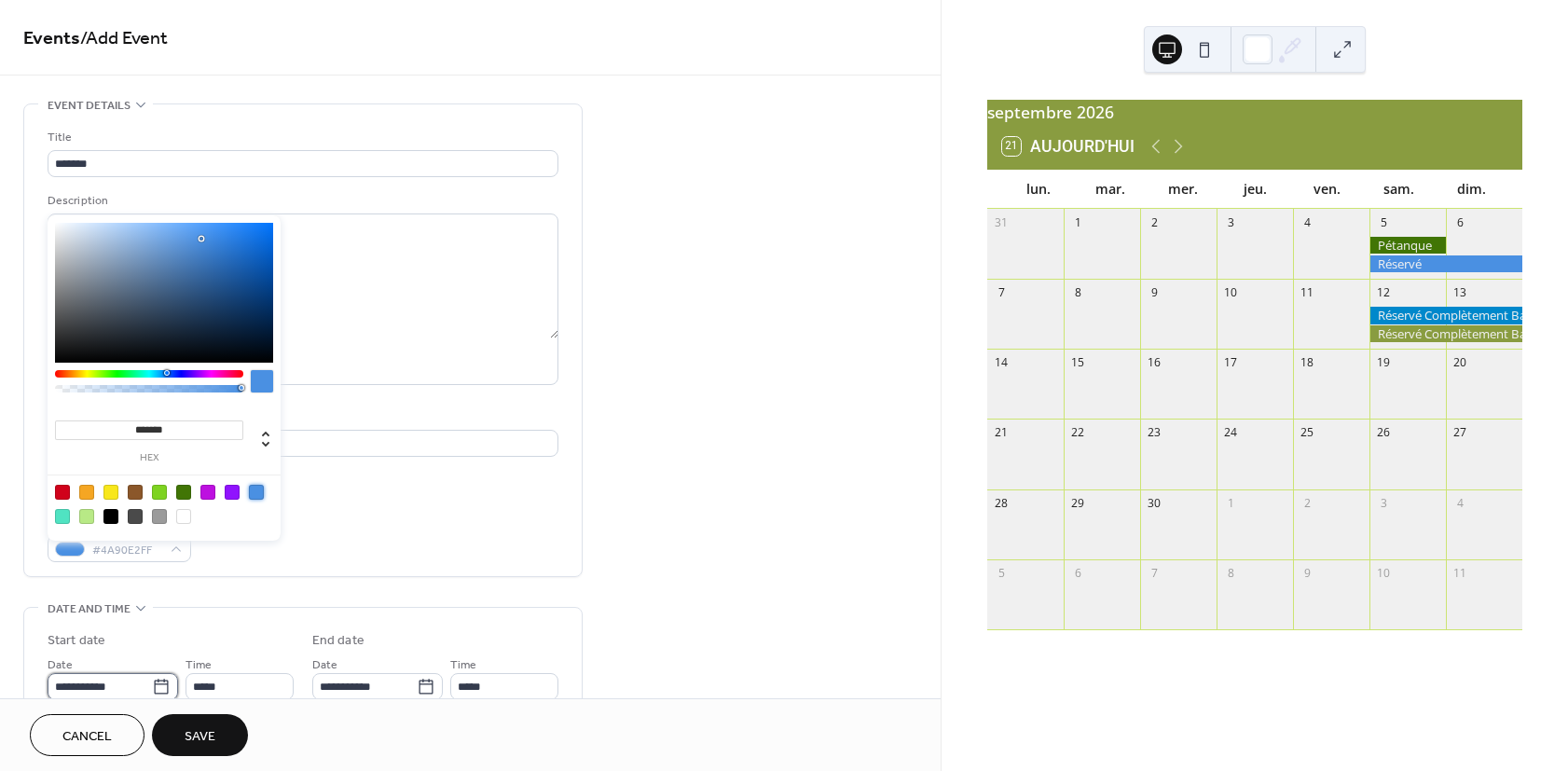 click on "**********" at bounding box center (100, 686) 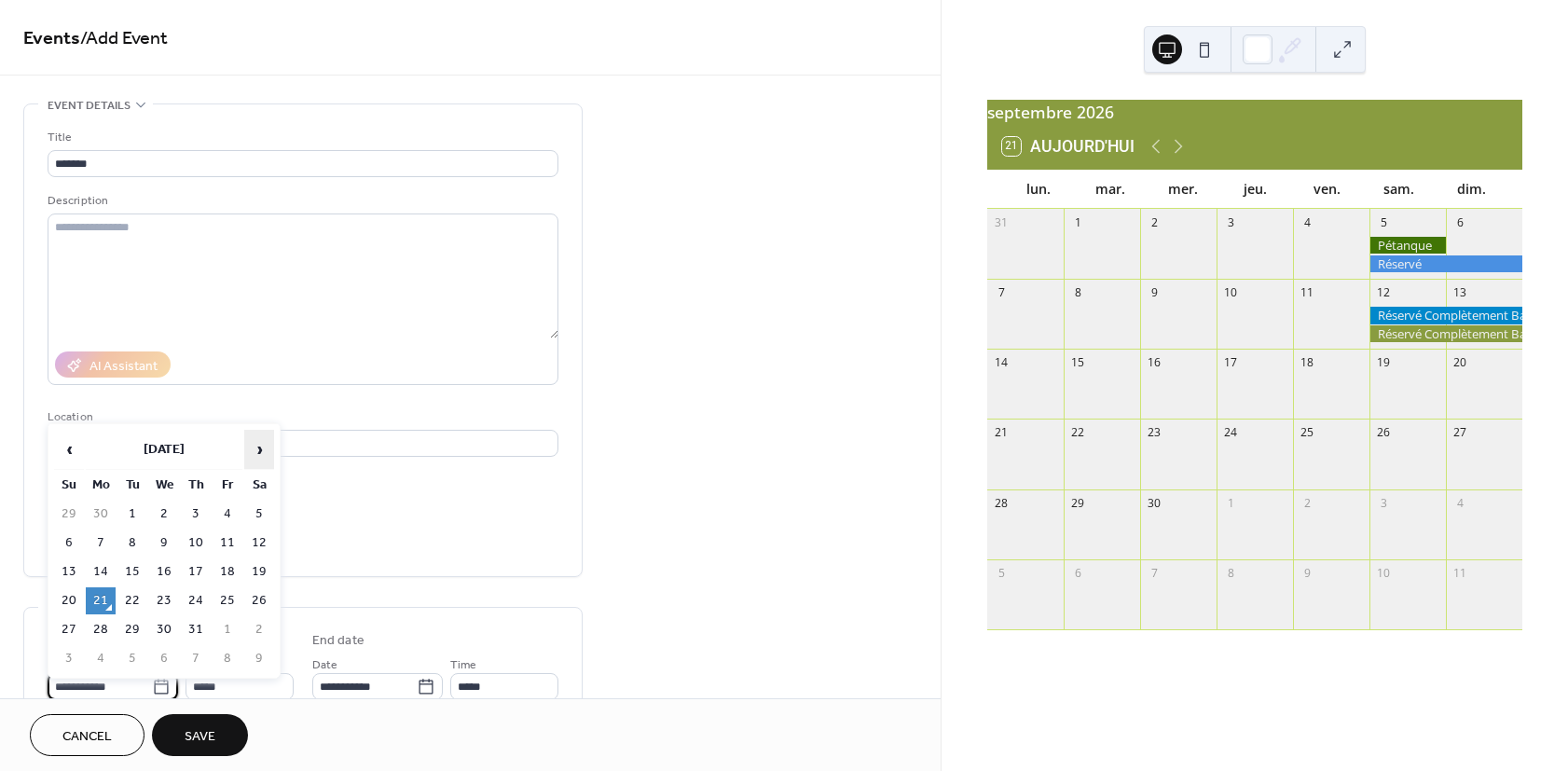 click on "›" at bounding box center (259, 449) 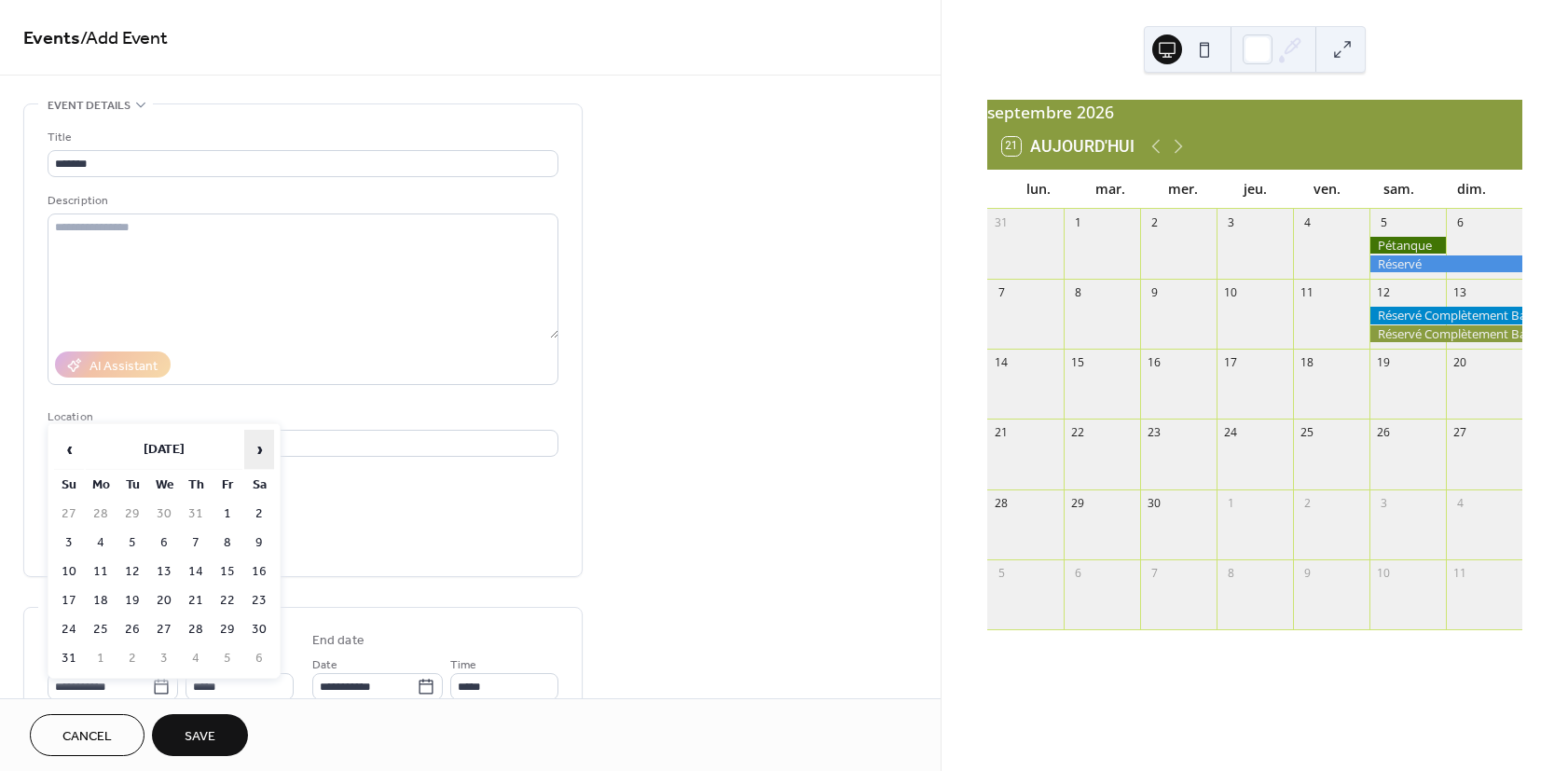 click on "›" at bounding box center [259, 449] 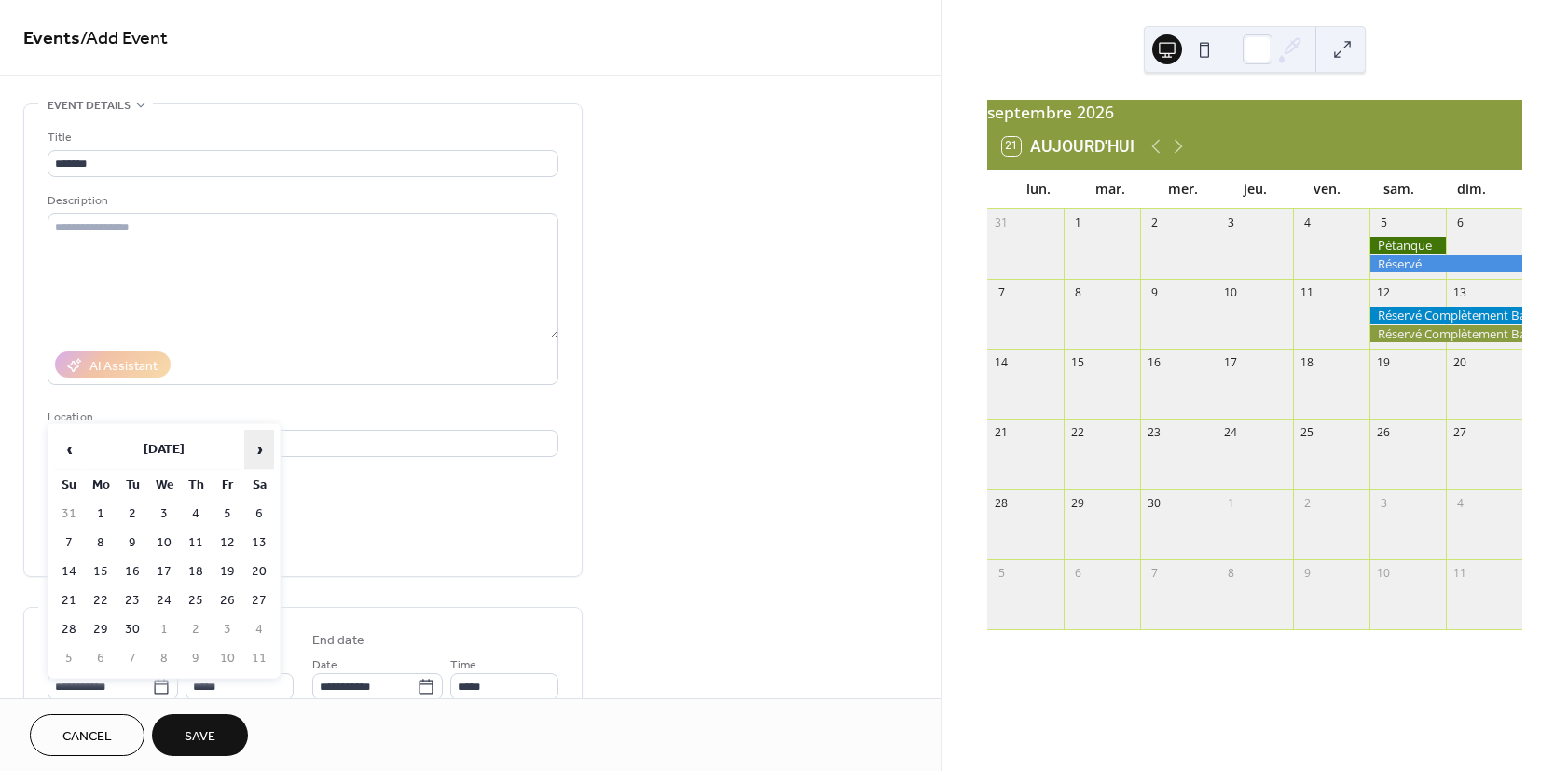 click on "›" at bounding box center [259, 449] 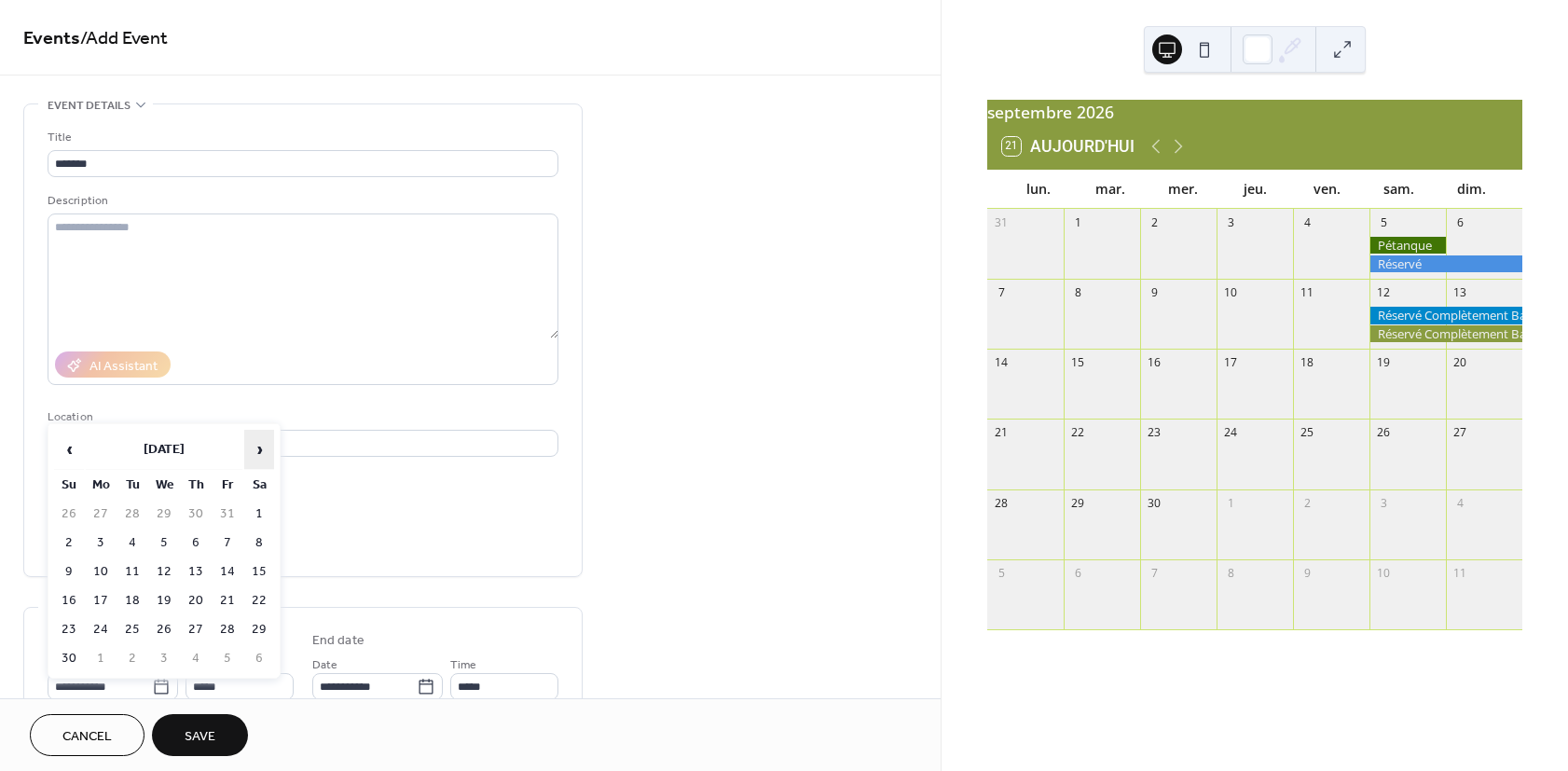 click on "›" at bounding box center [259, 449] 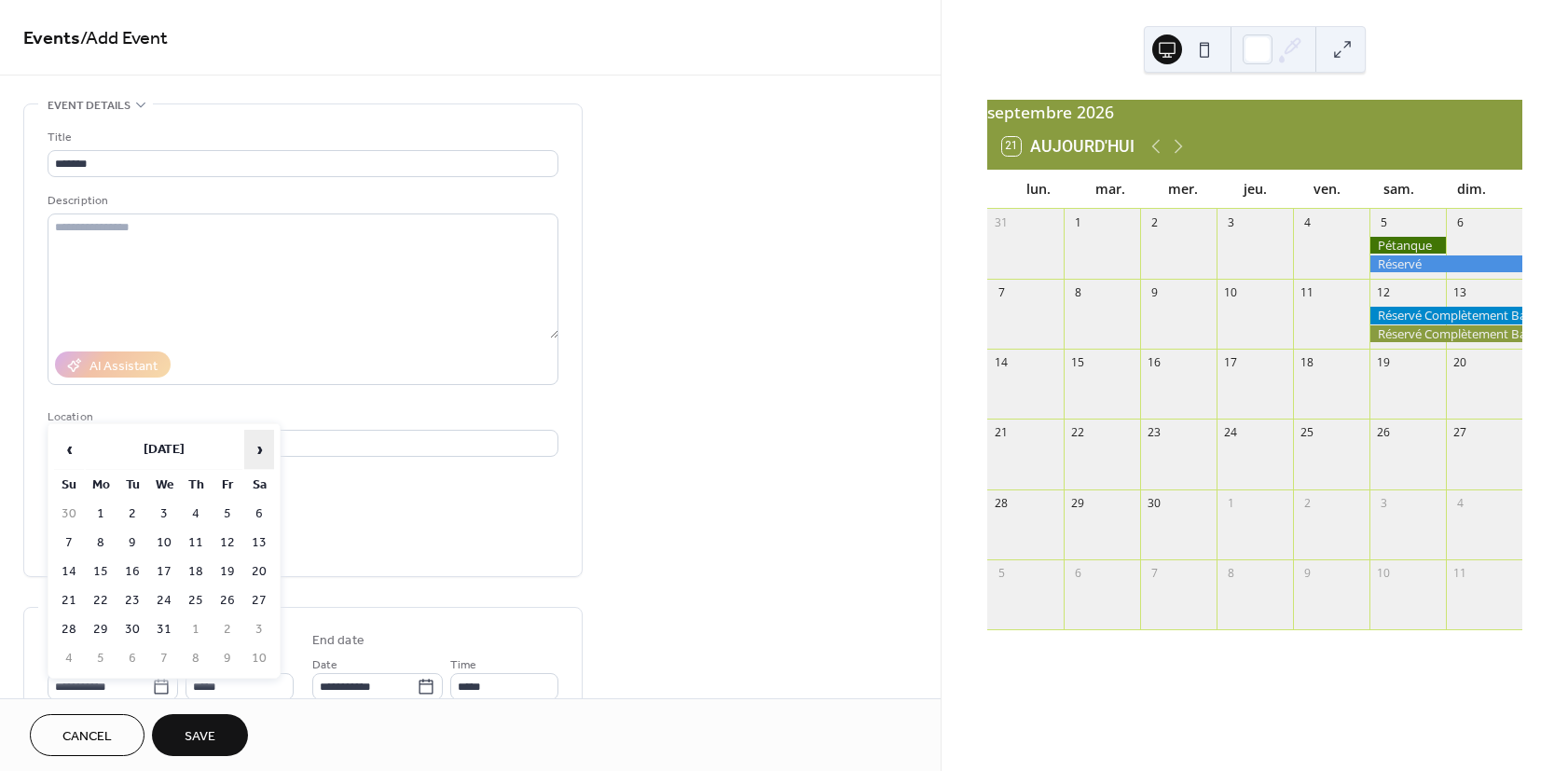 click on "›" at bounding box center (259, 449) 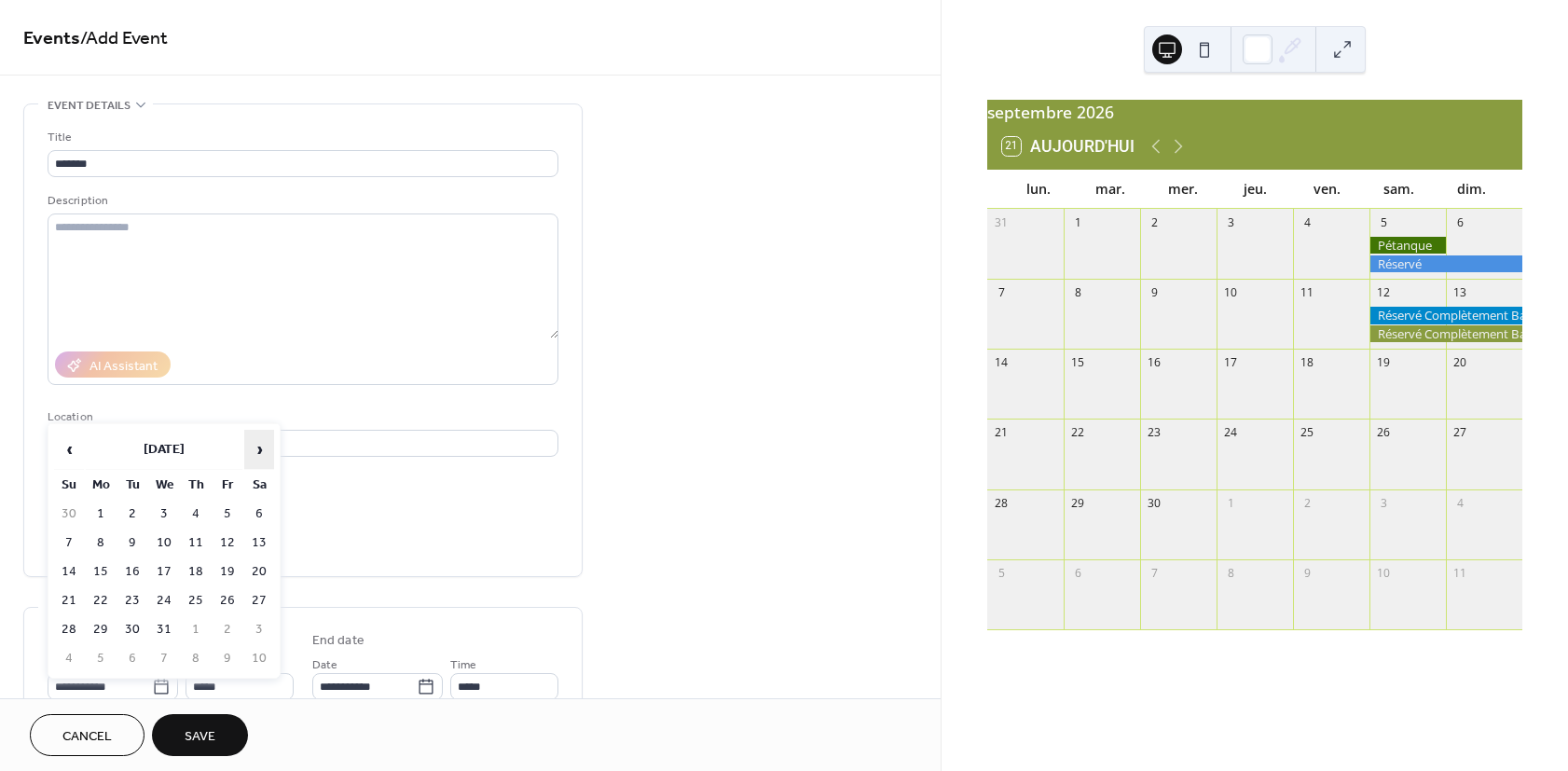 click on "›" at bounding box center (259, 449) 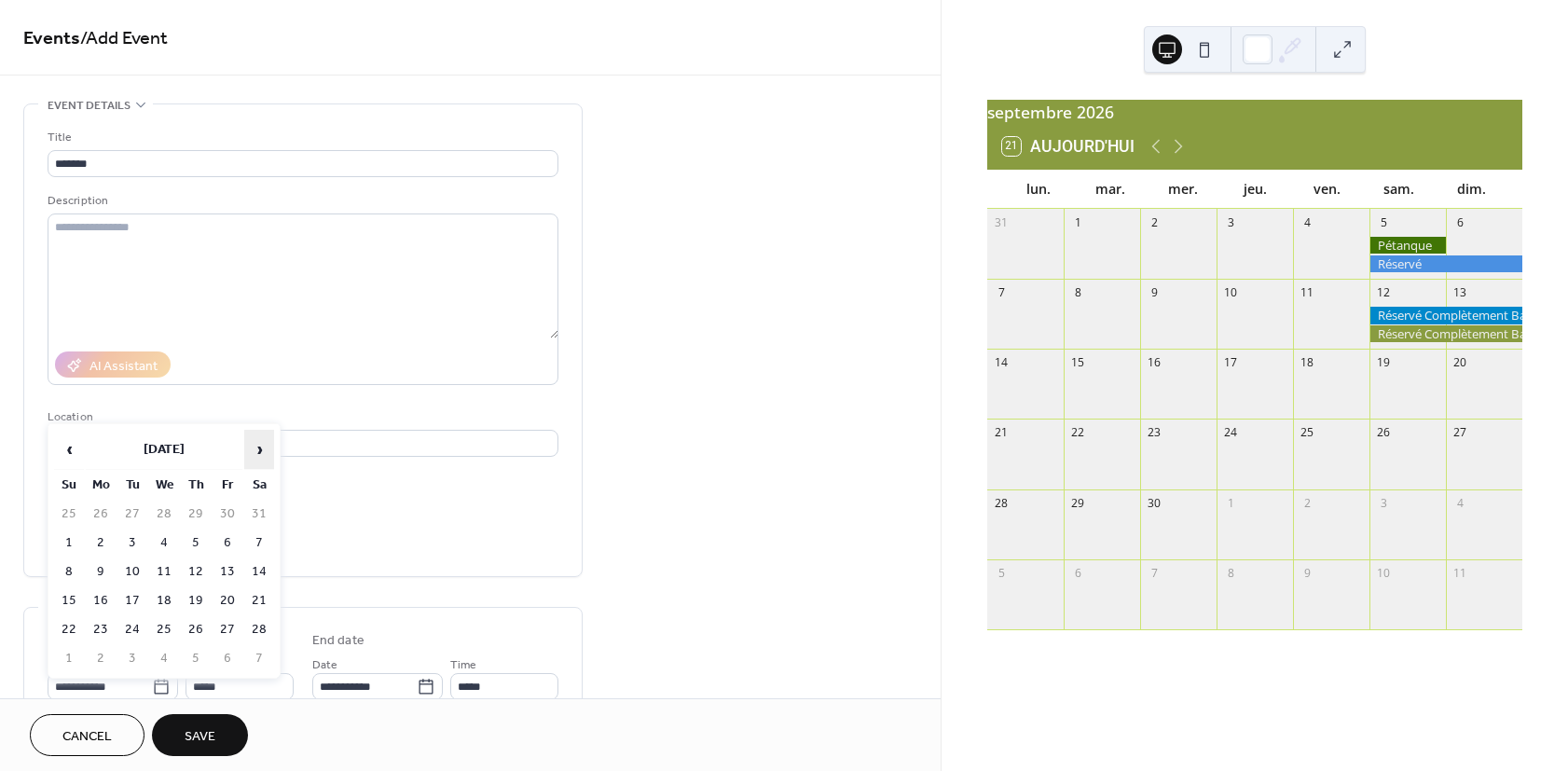 click on "›" at bounding box center [259, 449] 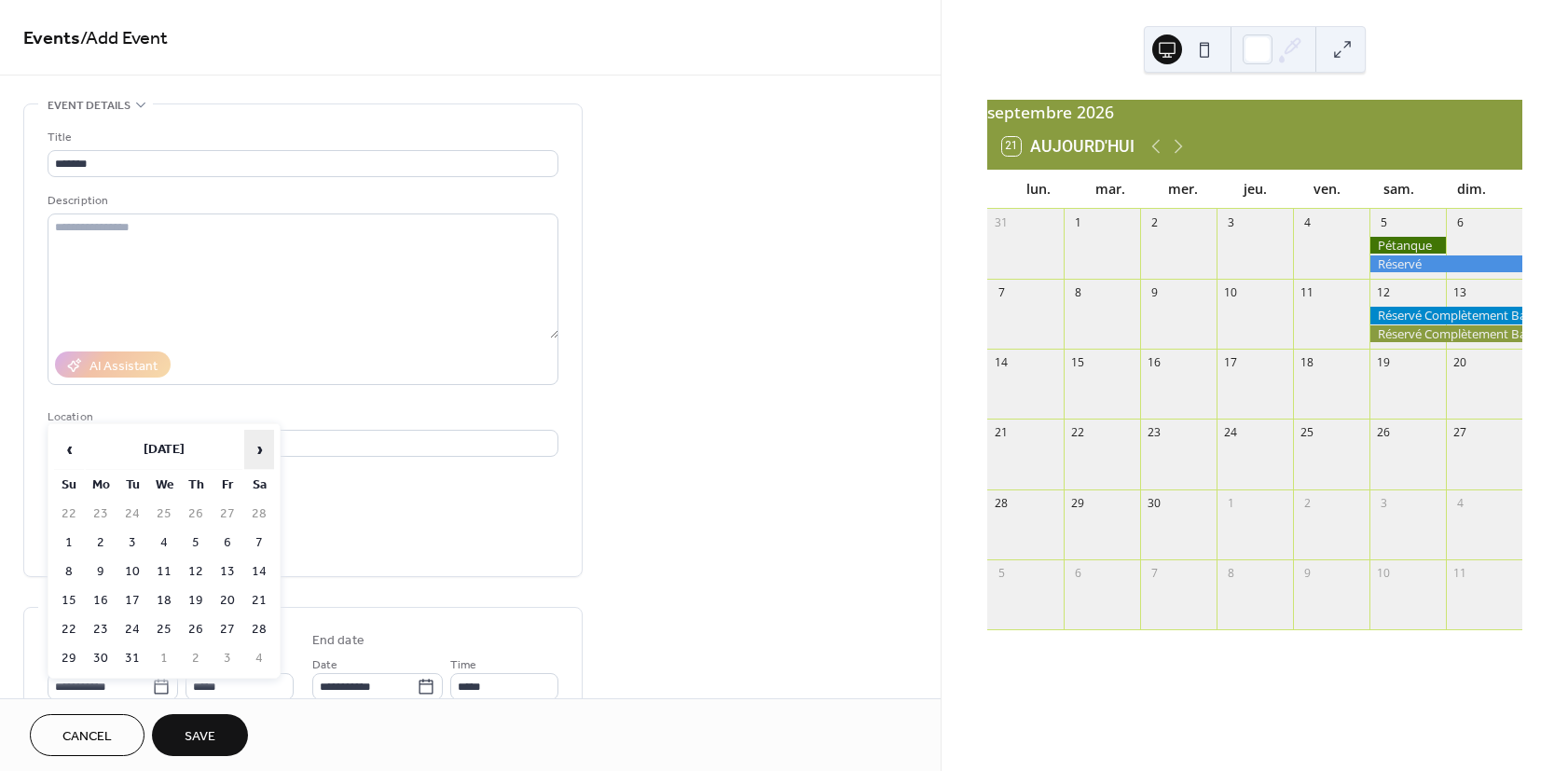 click on "›" at bounding box center [259, 449] 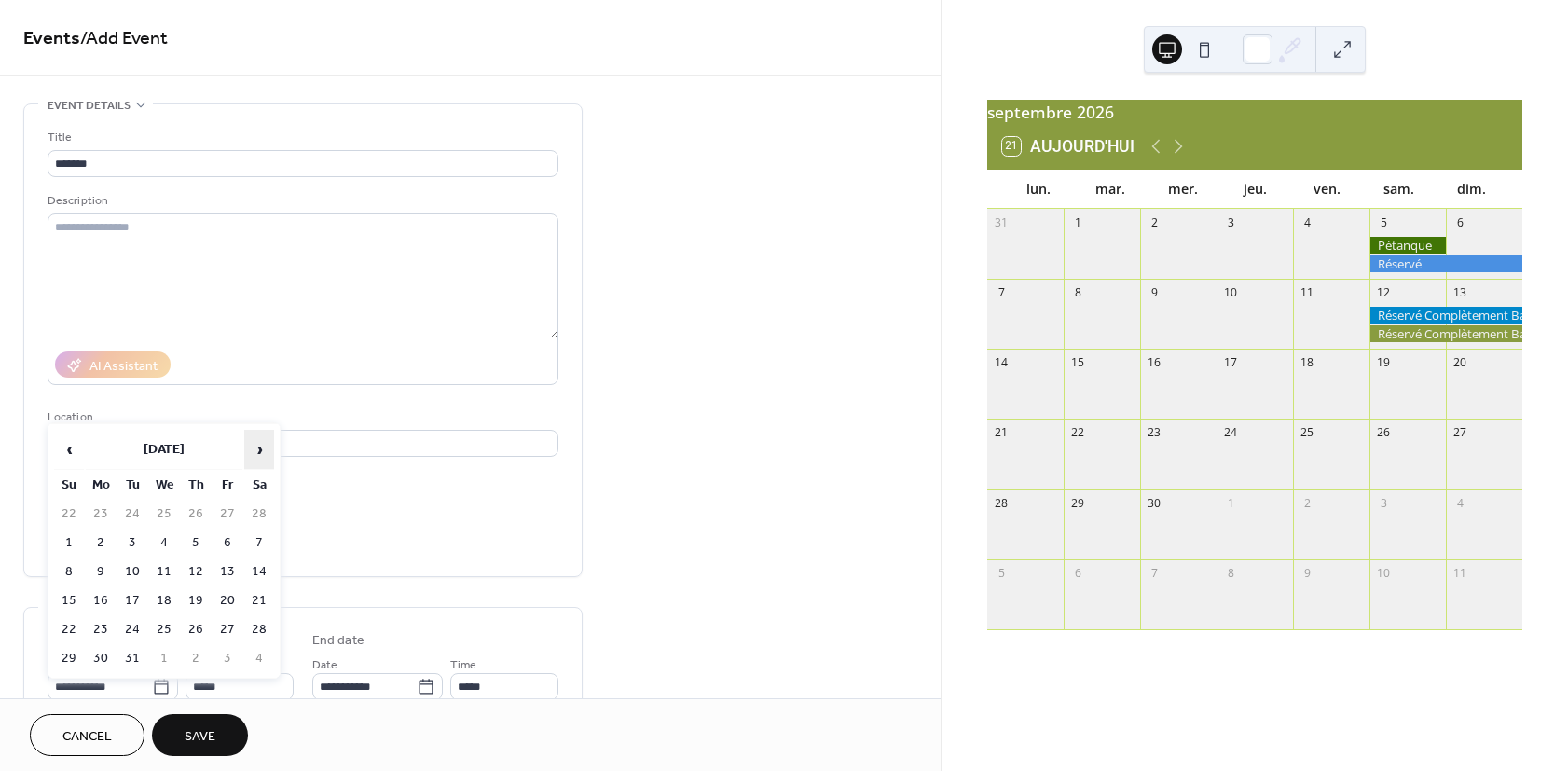 click on "›" at bounding box center (259, 449) 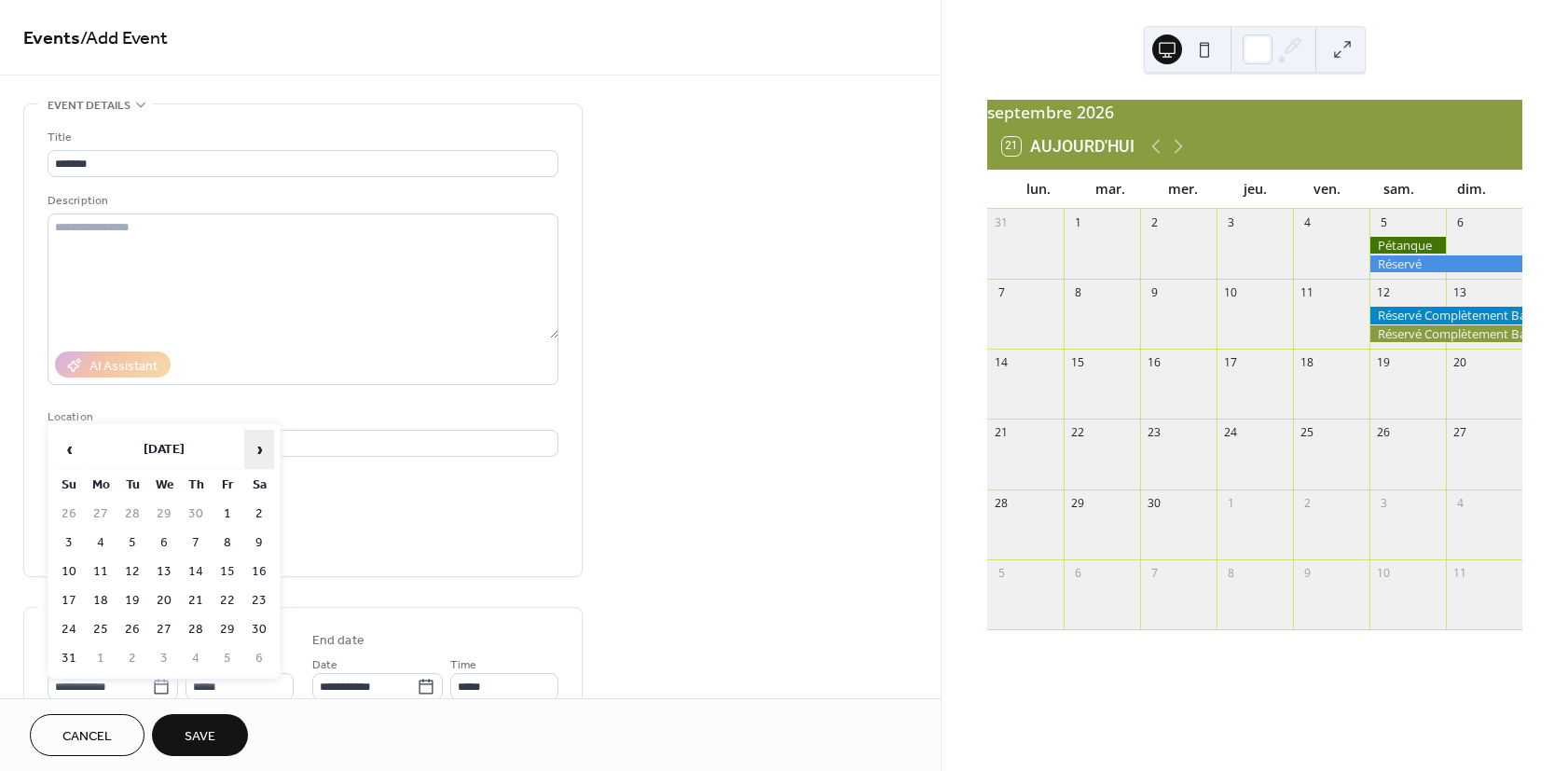 click on "›" at bounding box center [259, 449] 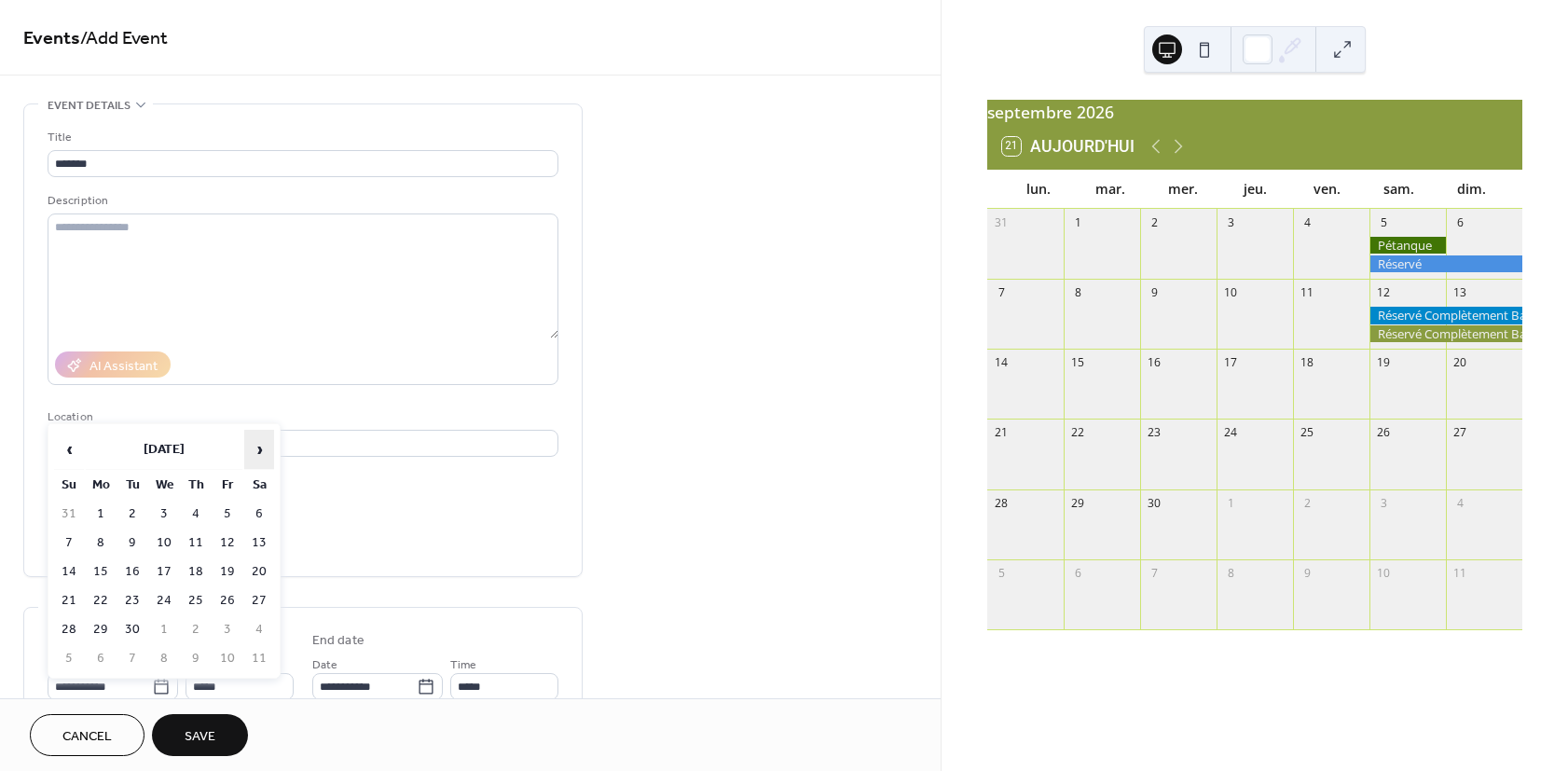 click on "›" at bounding box center (259, 449) 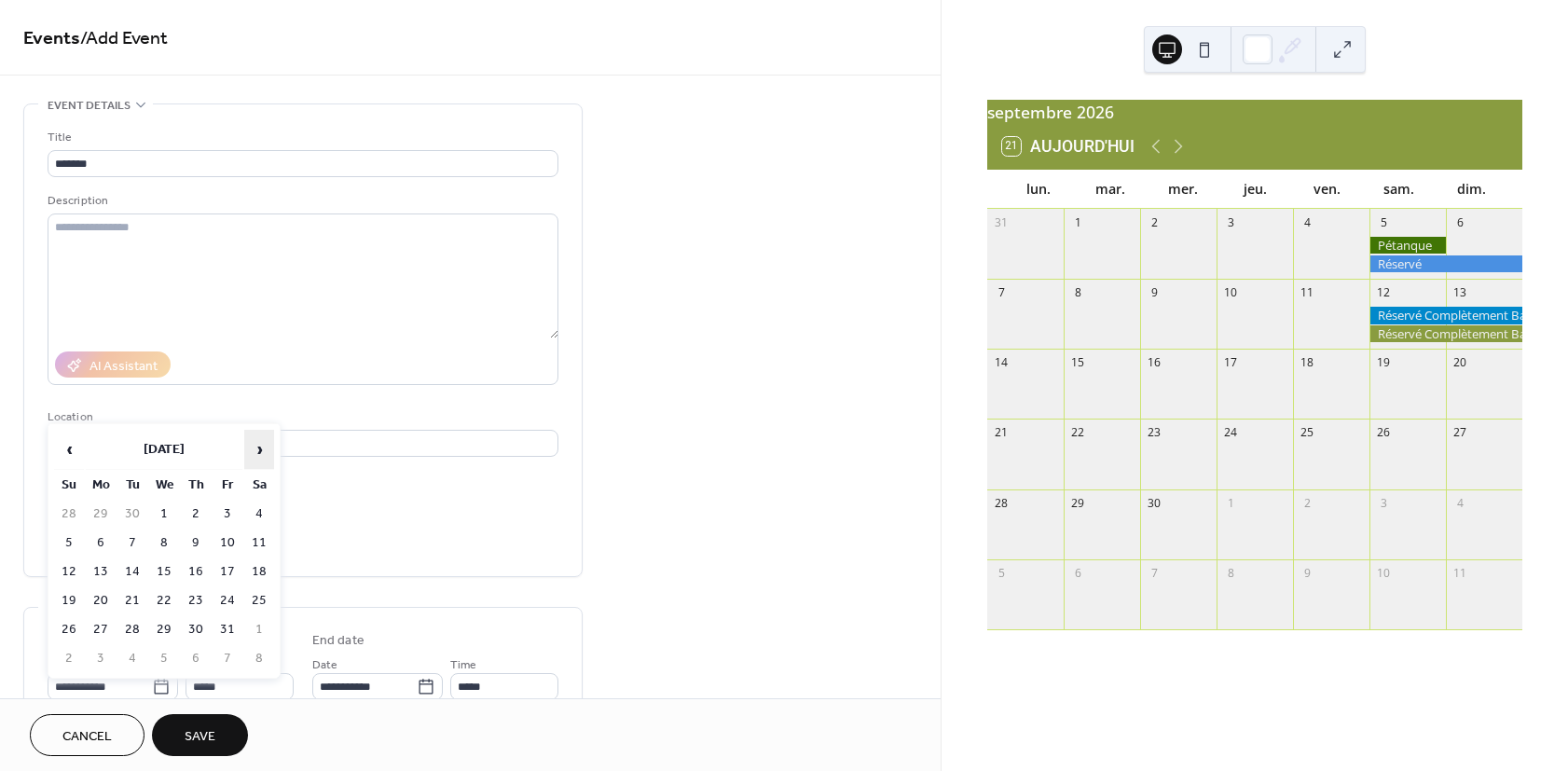 click on "›" at bounding box center [259, 449] 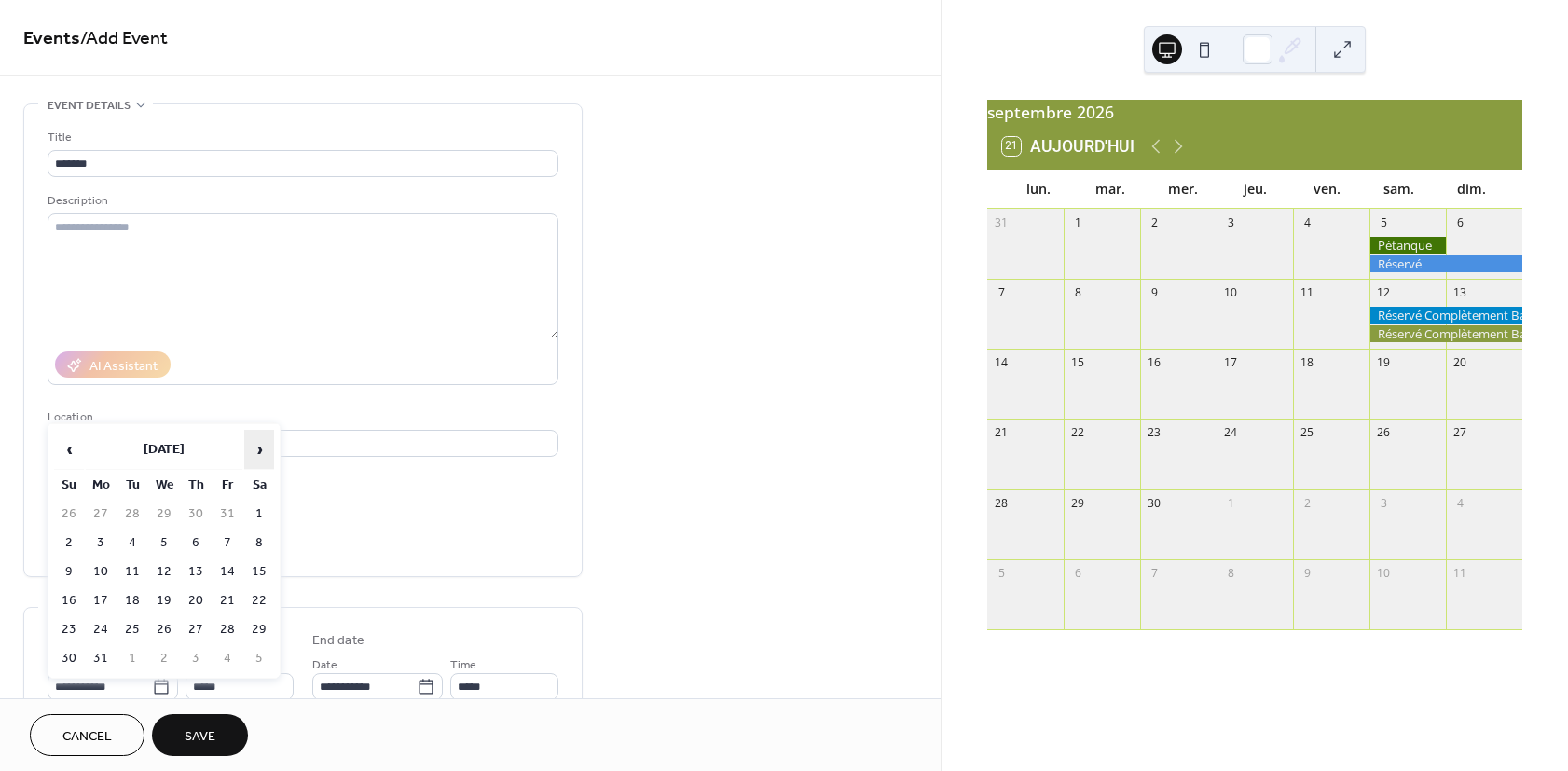 click on "›" at bounding box center (259, 449) 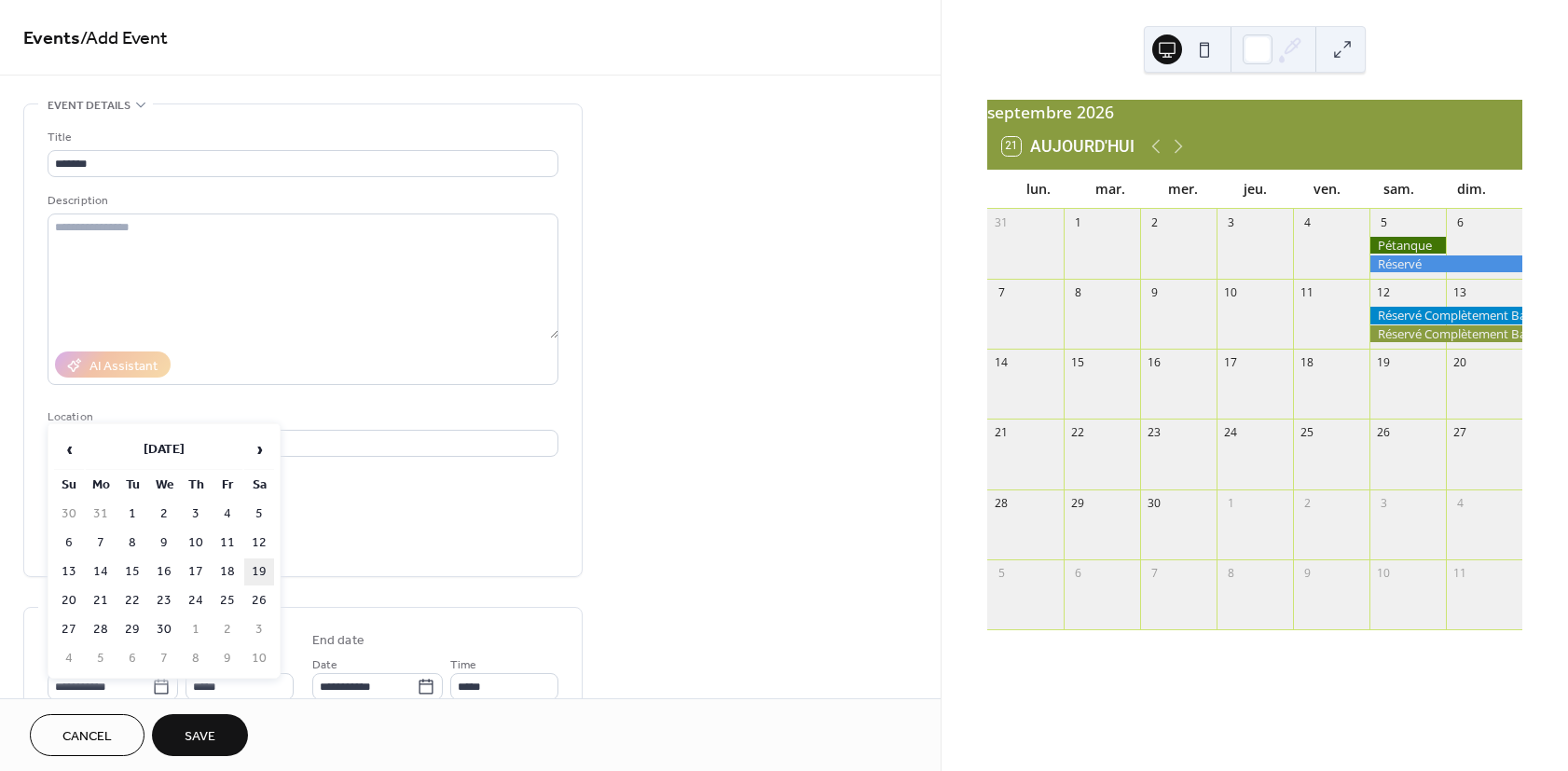 click on "19" at bounding box center (259, 571) 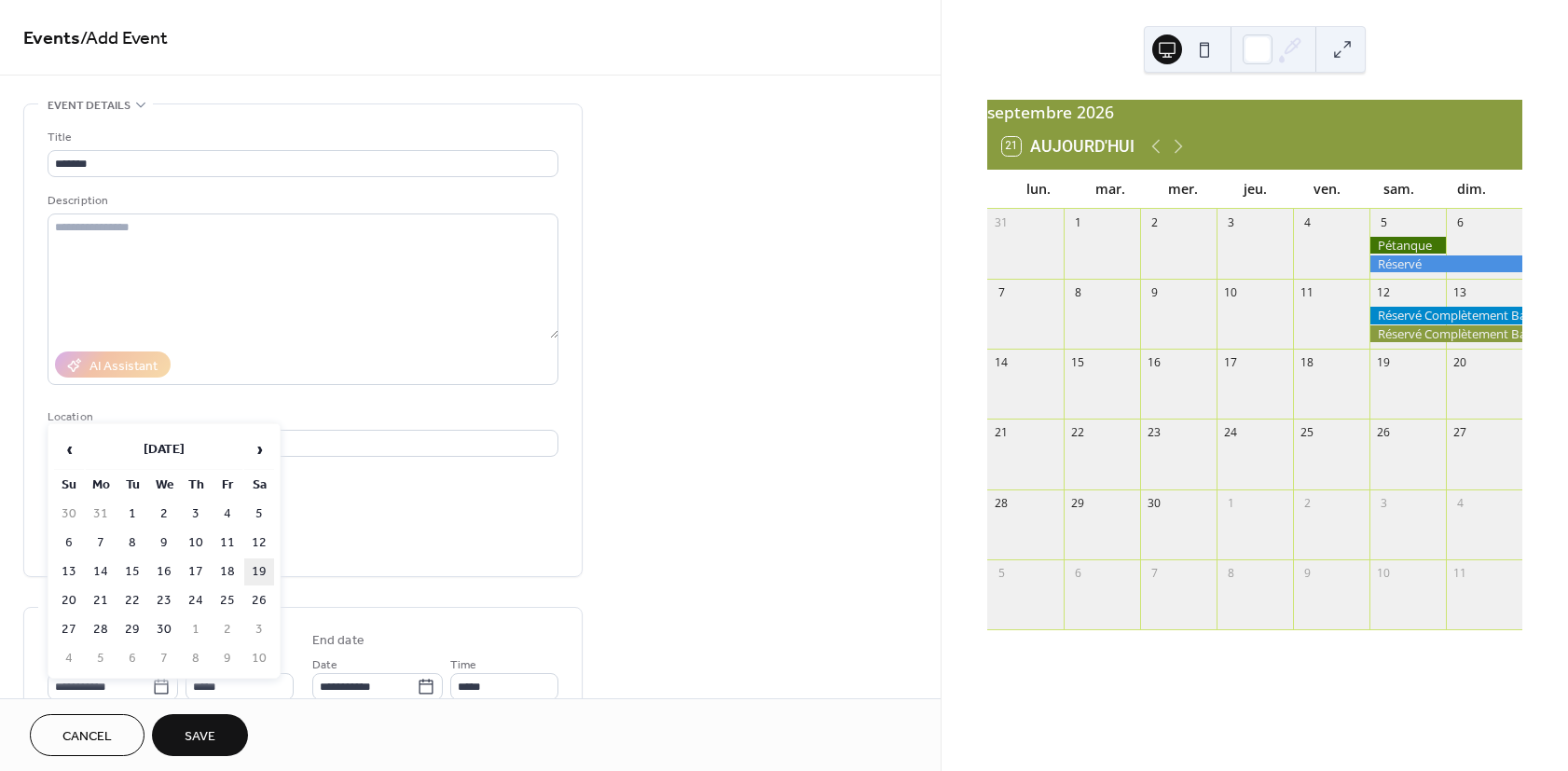 type on "**********" 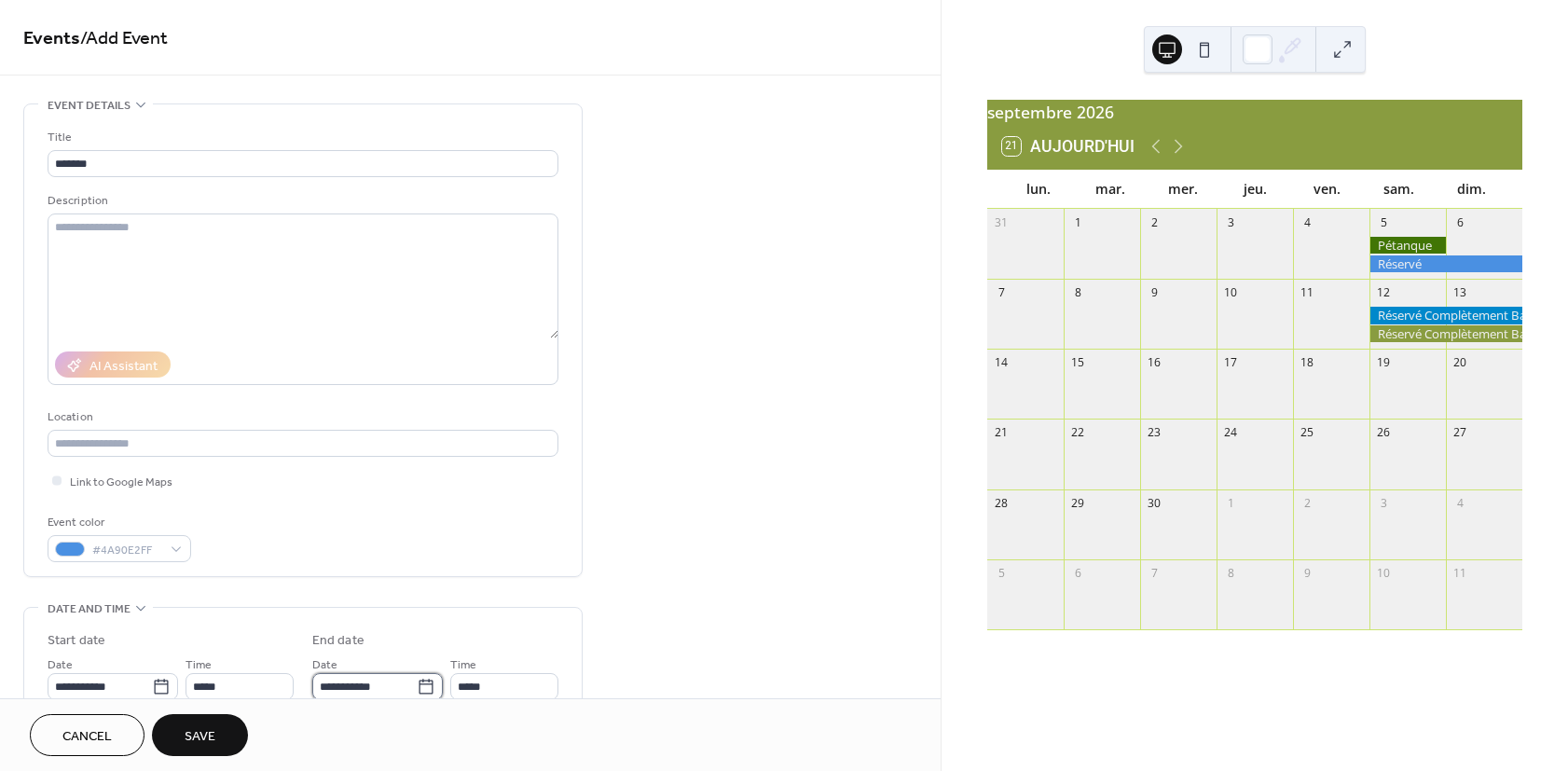 click on "**********" at bounding box center (364, 686) 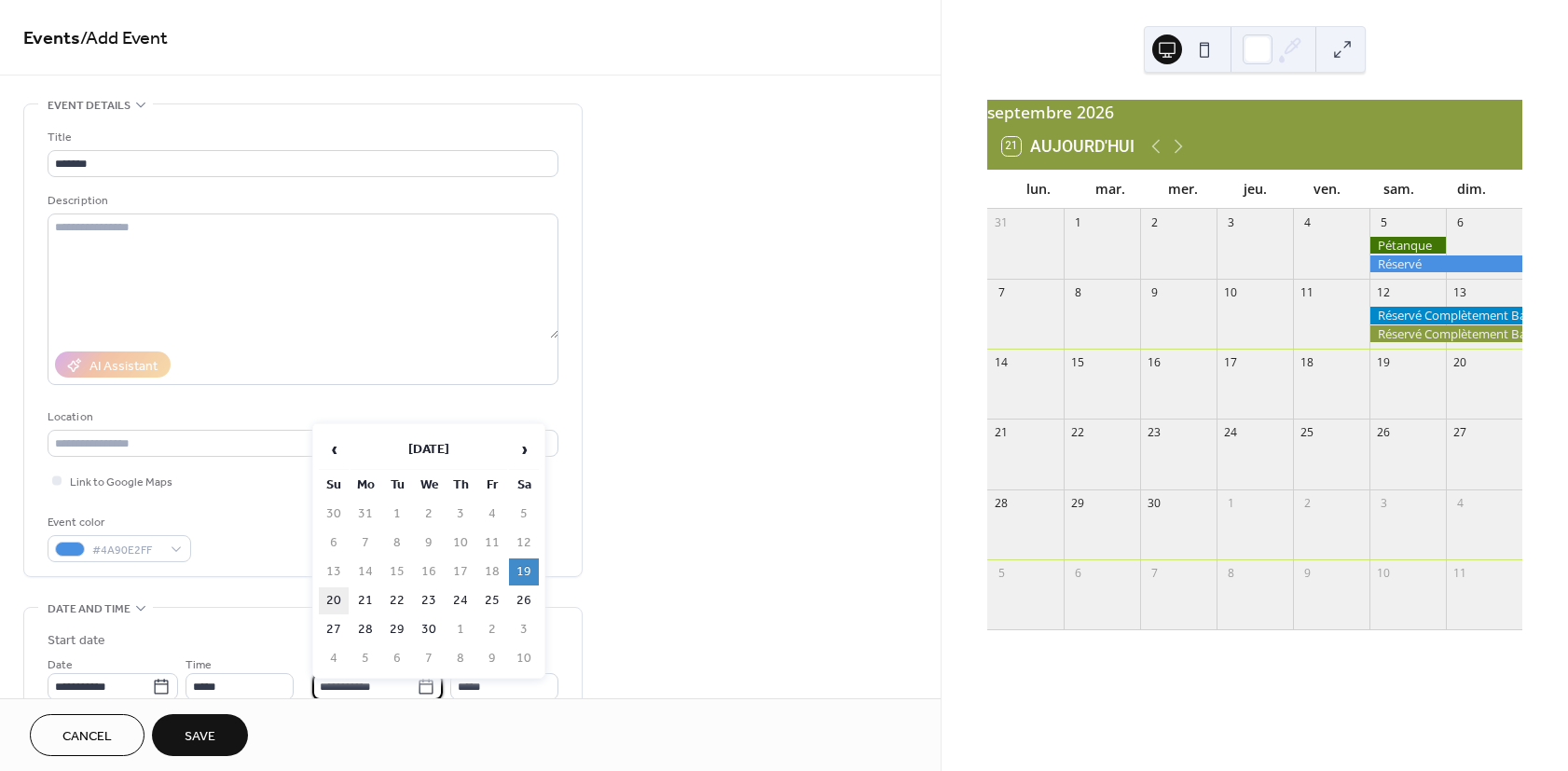click on "20" at bounding box center (334, 600) 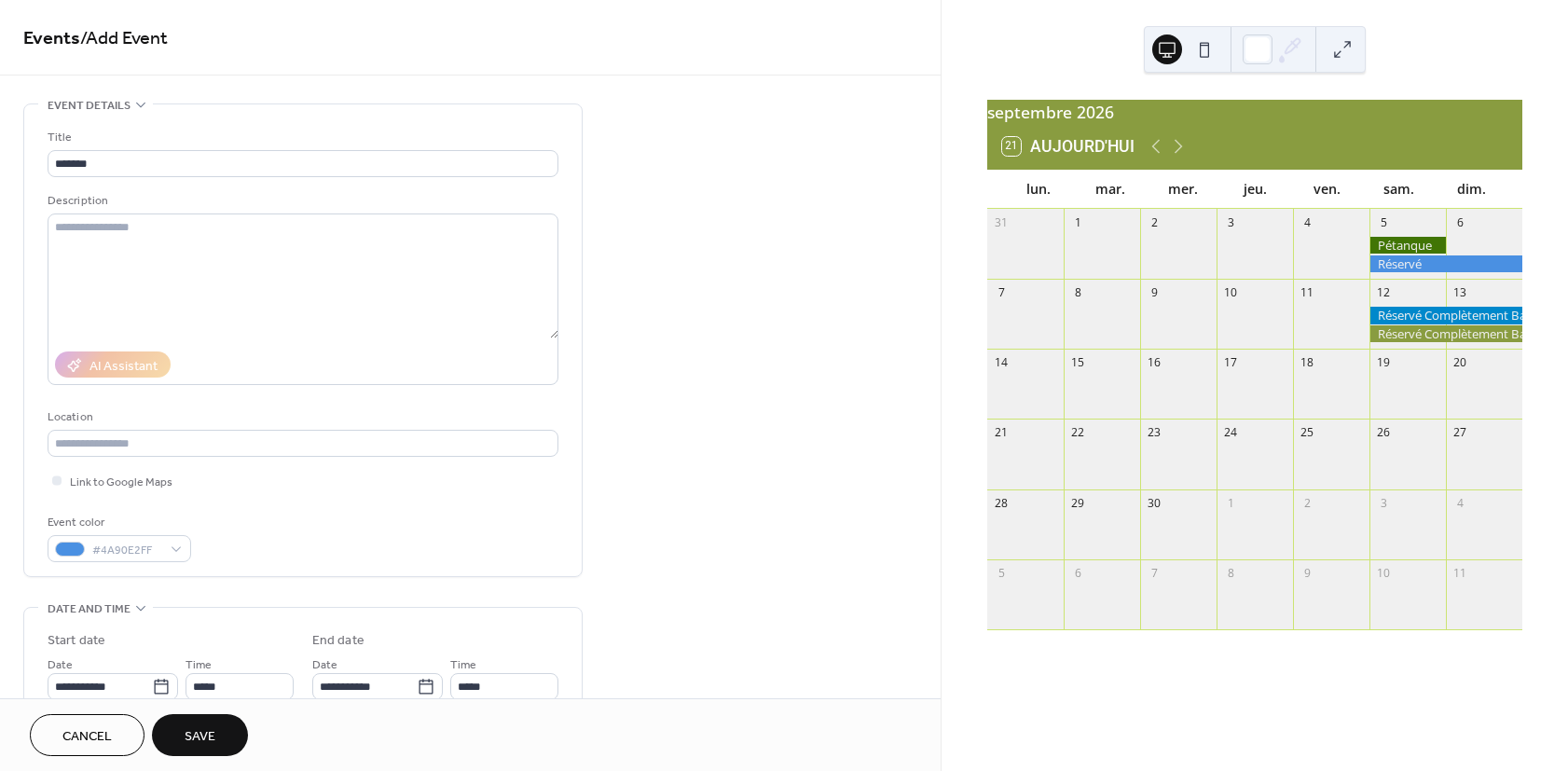 type on "**********" 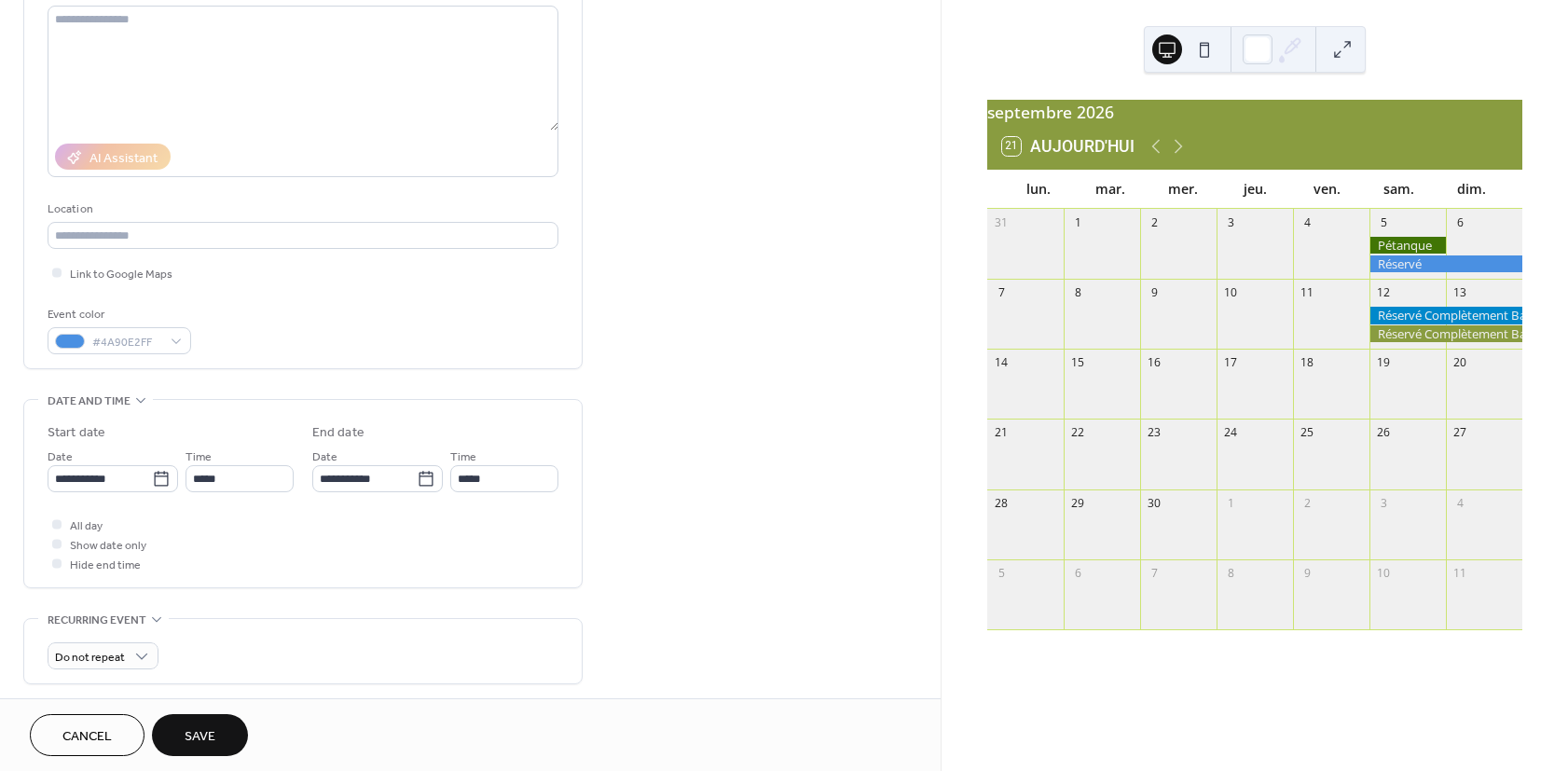 scroll, scrollTop: 224, scrollLeft: 0, axis: vertical 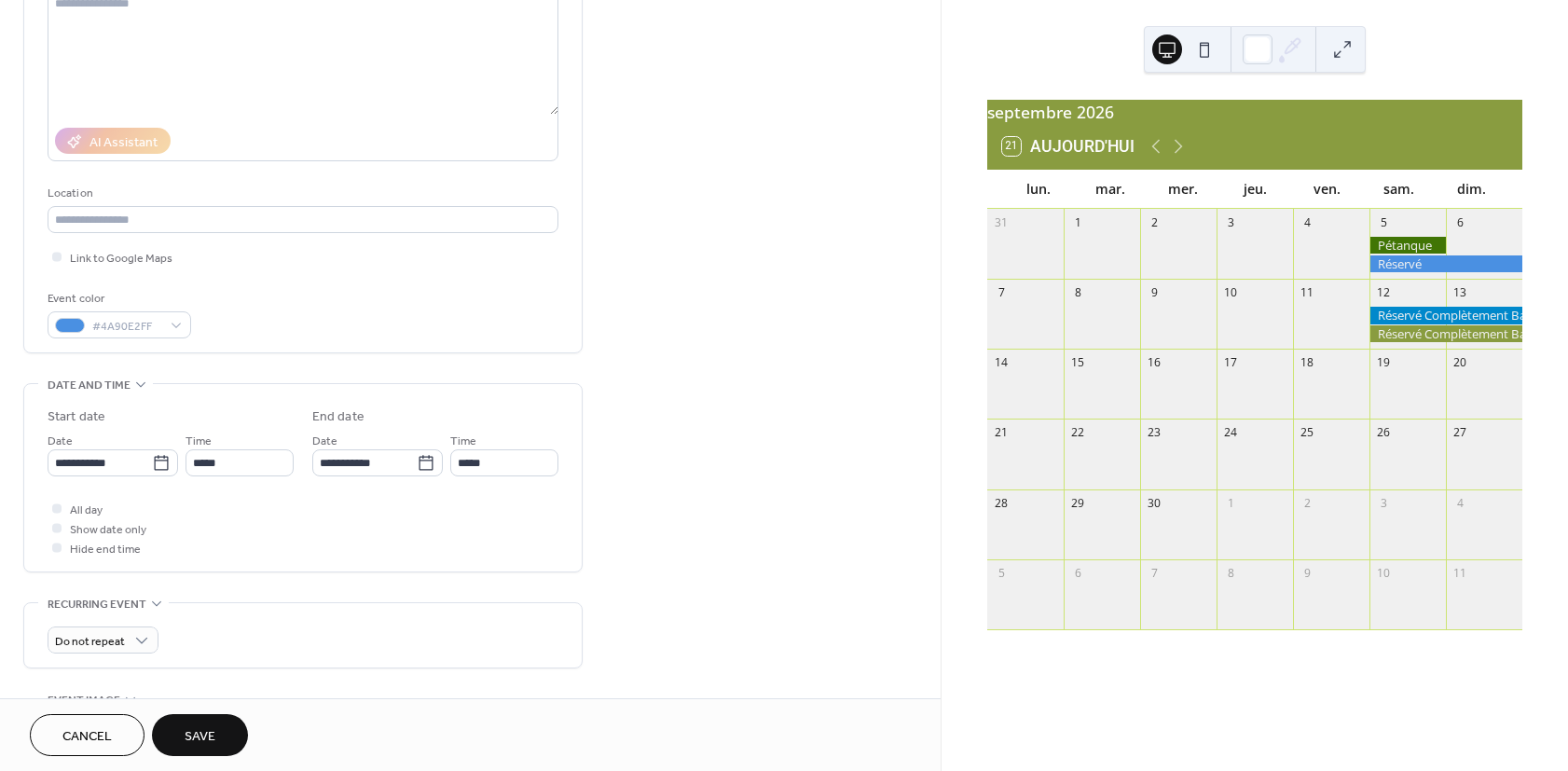 click on "Save" at bounding box center [199, 737] 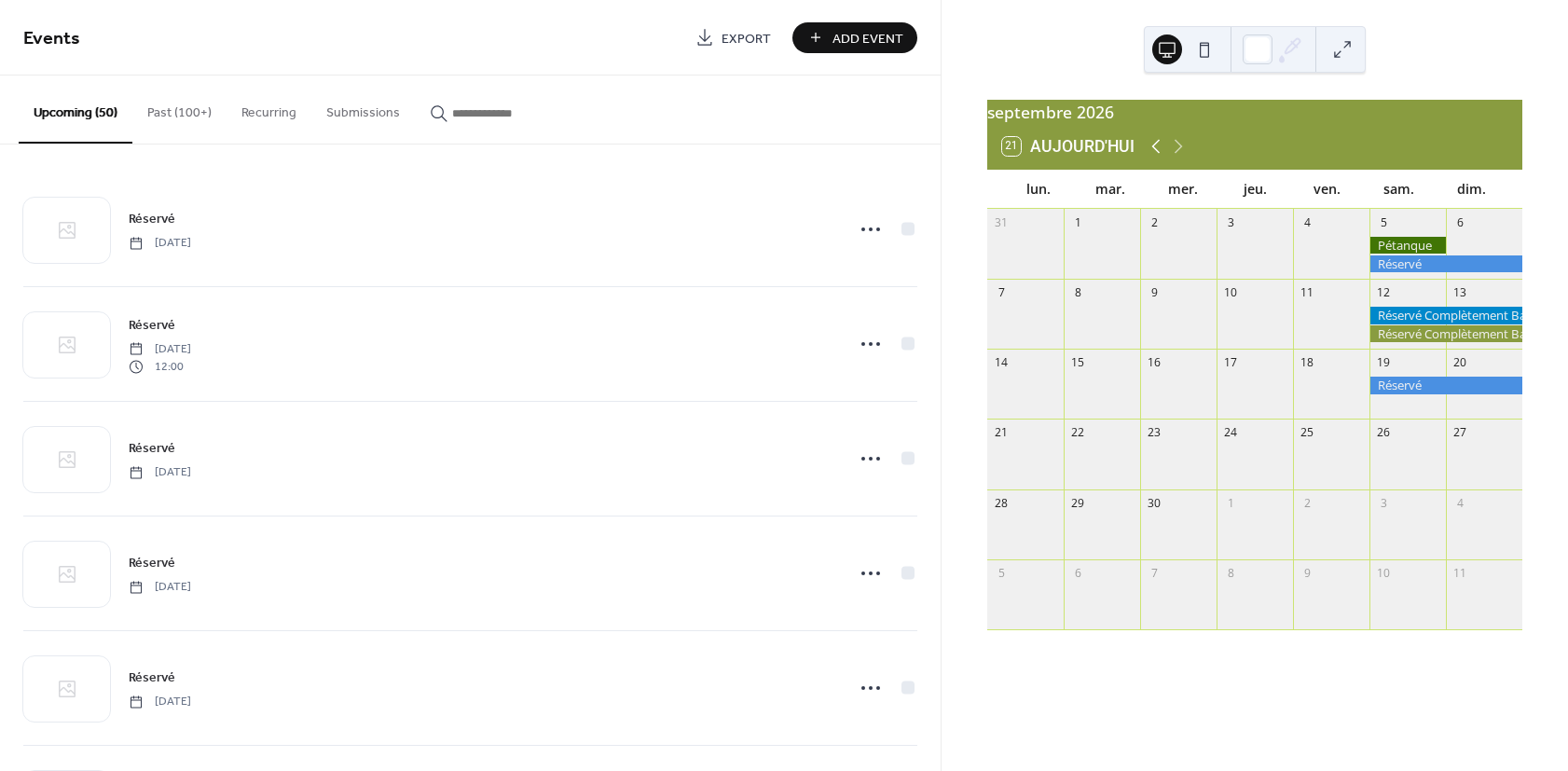 click 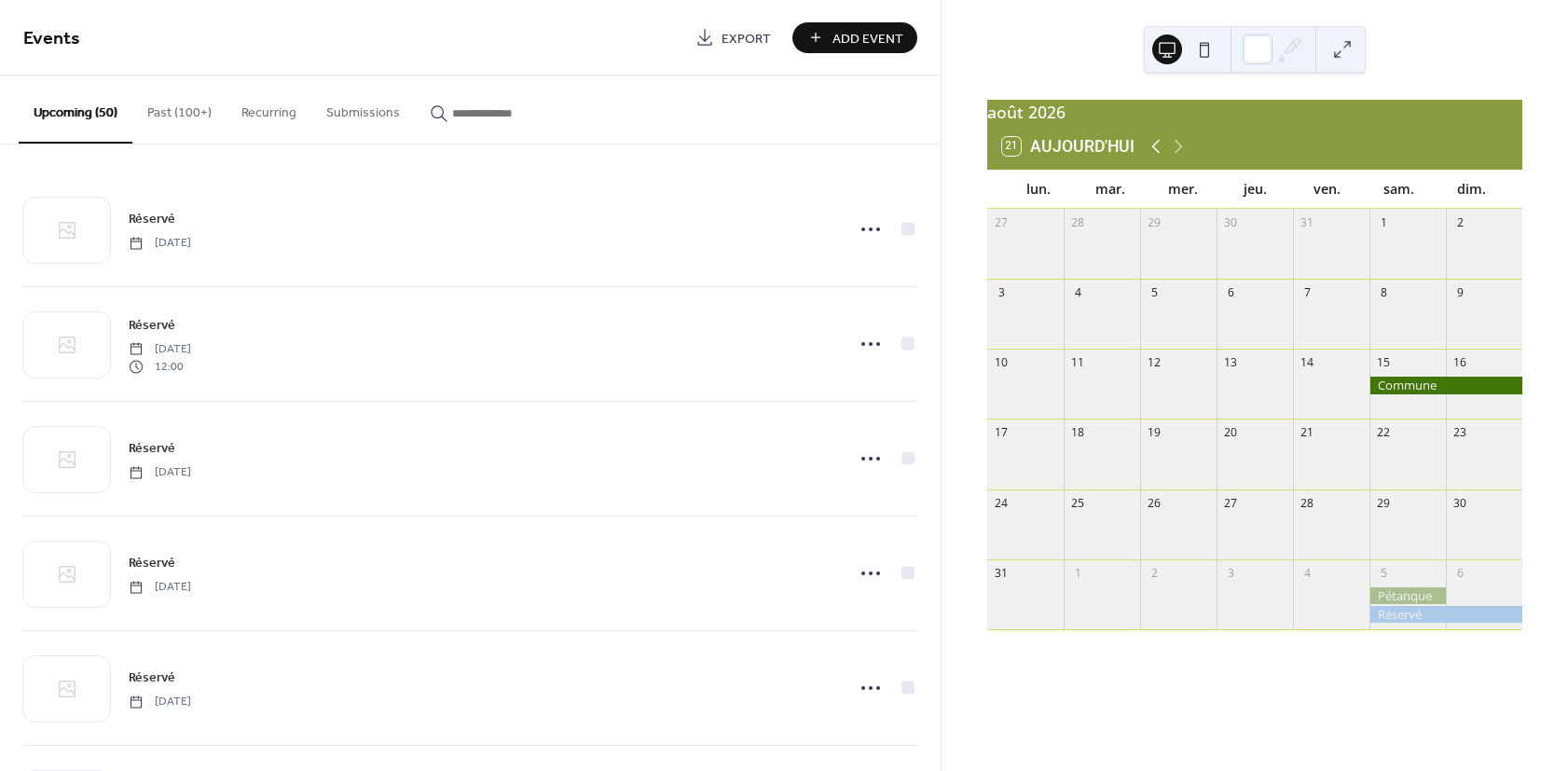 click 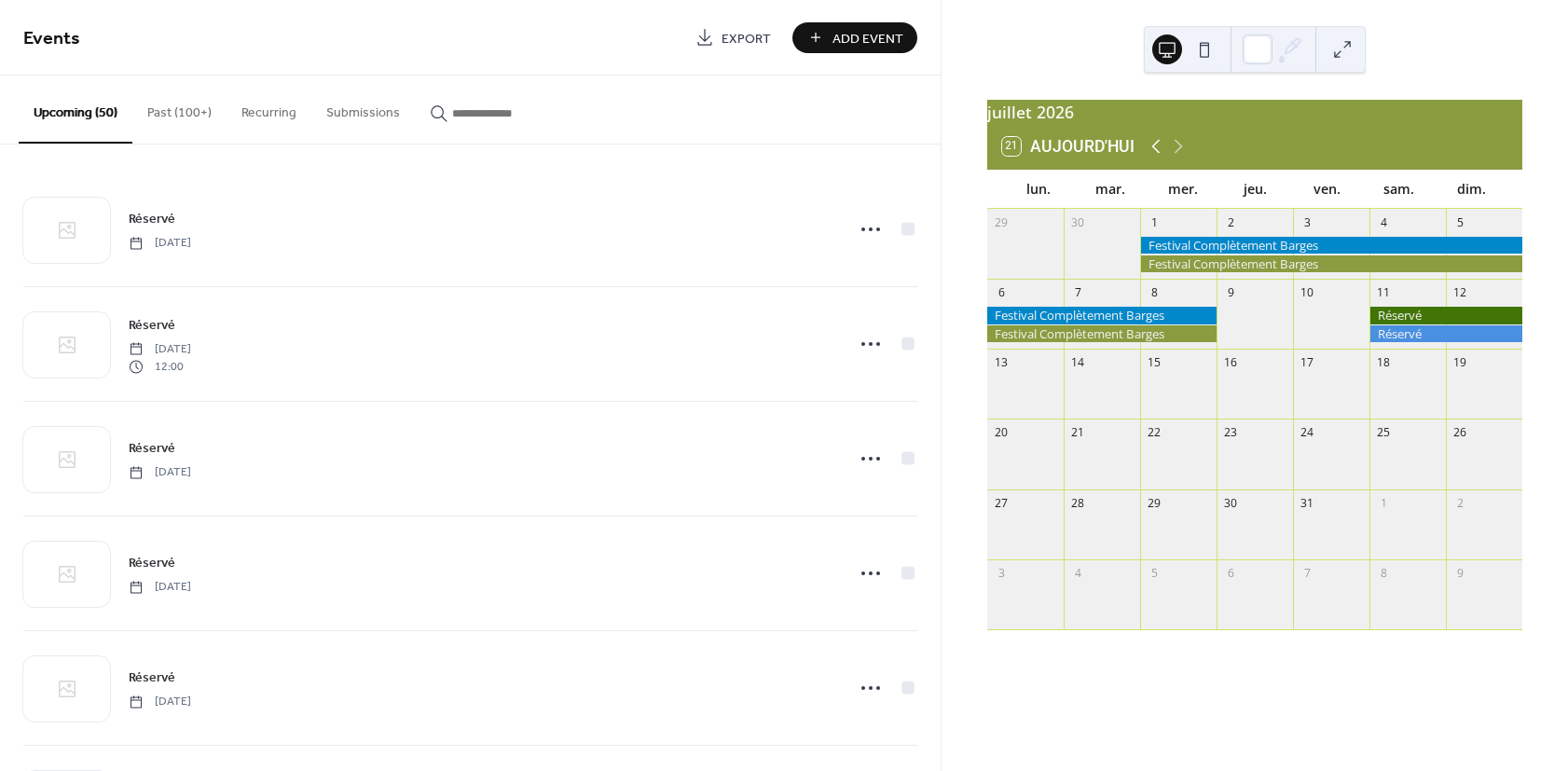 click 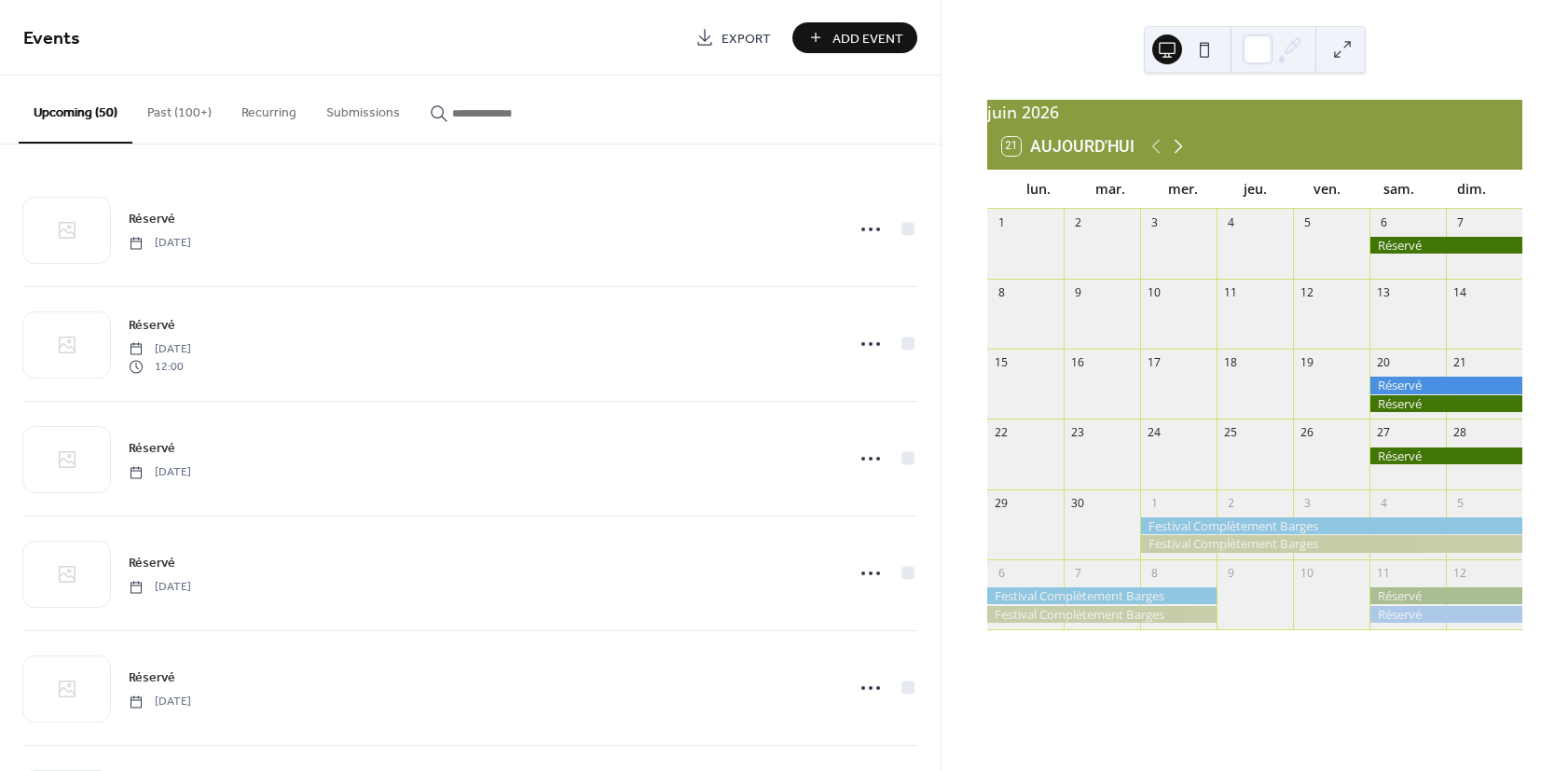 click 